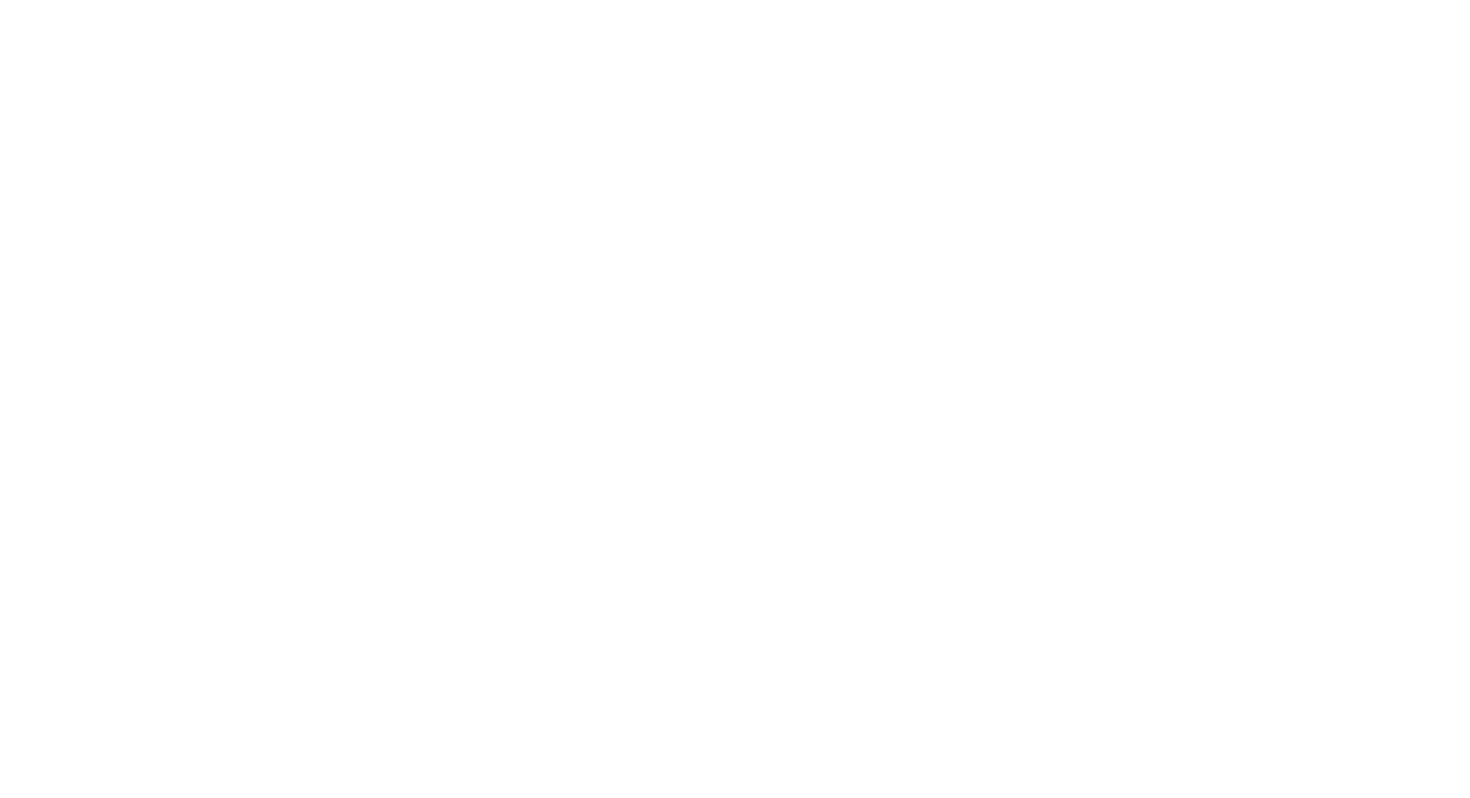 scroll, scrollTop: 0, scrollLeft: 0, axis: both 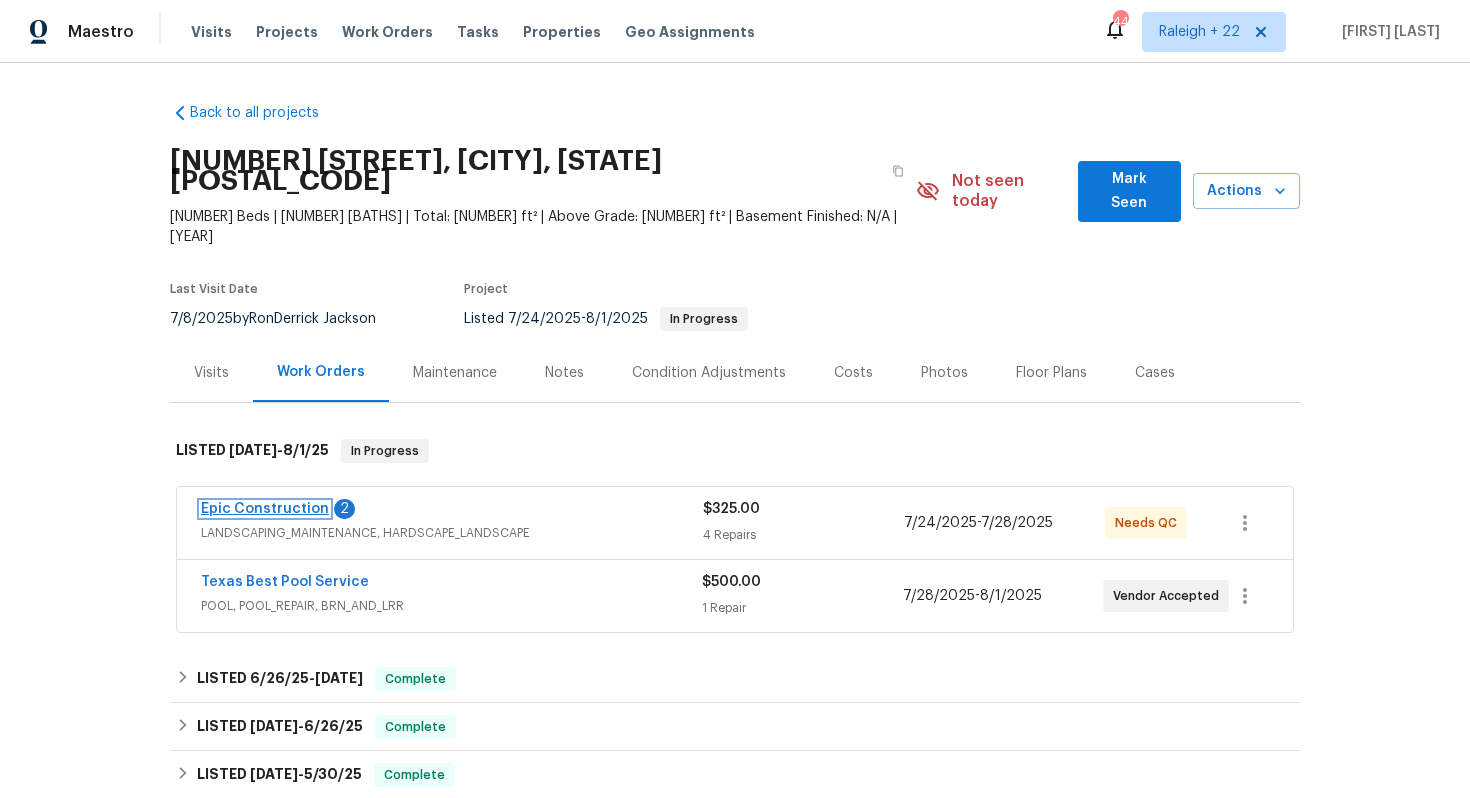 click on "Epic Construction" at bounding box center (265, 509) 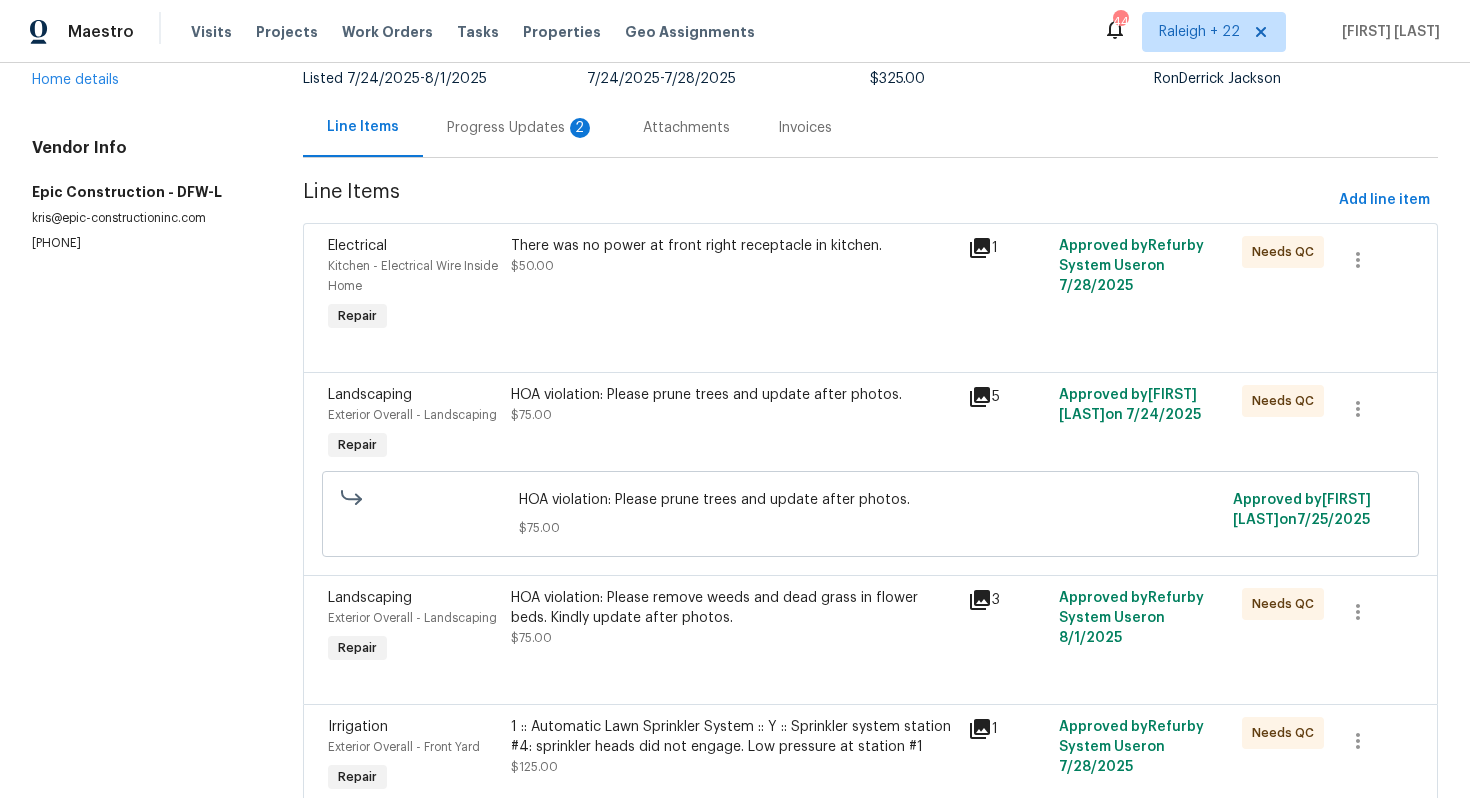 scroll, scrollTop: 256, scrollLeft: 0, axis: vertical 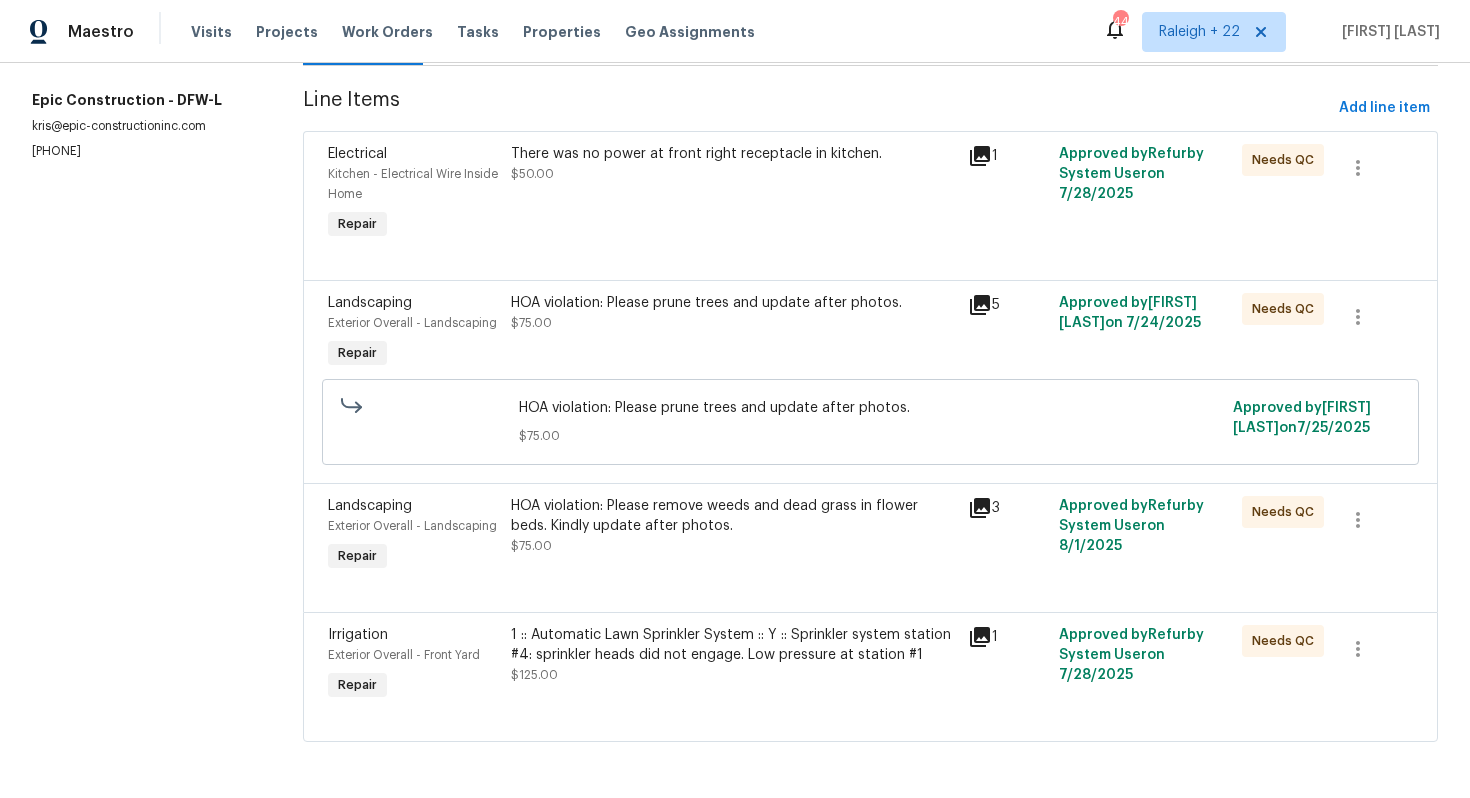 click on "$75.00" at bounding box center (531, 546) 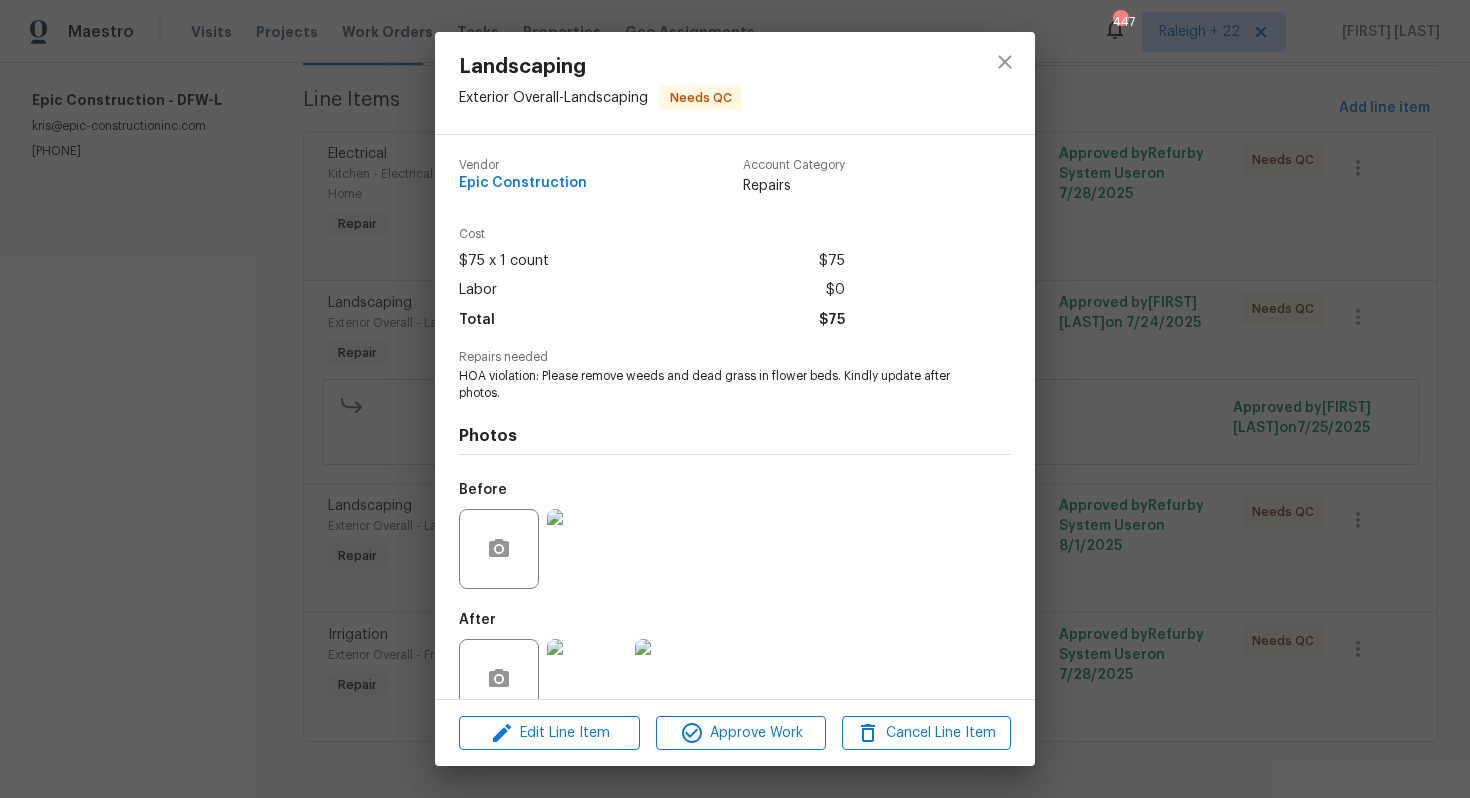 scroll, scrollTop: 40, scrollLeft: 0, axis: vertical 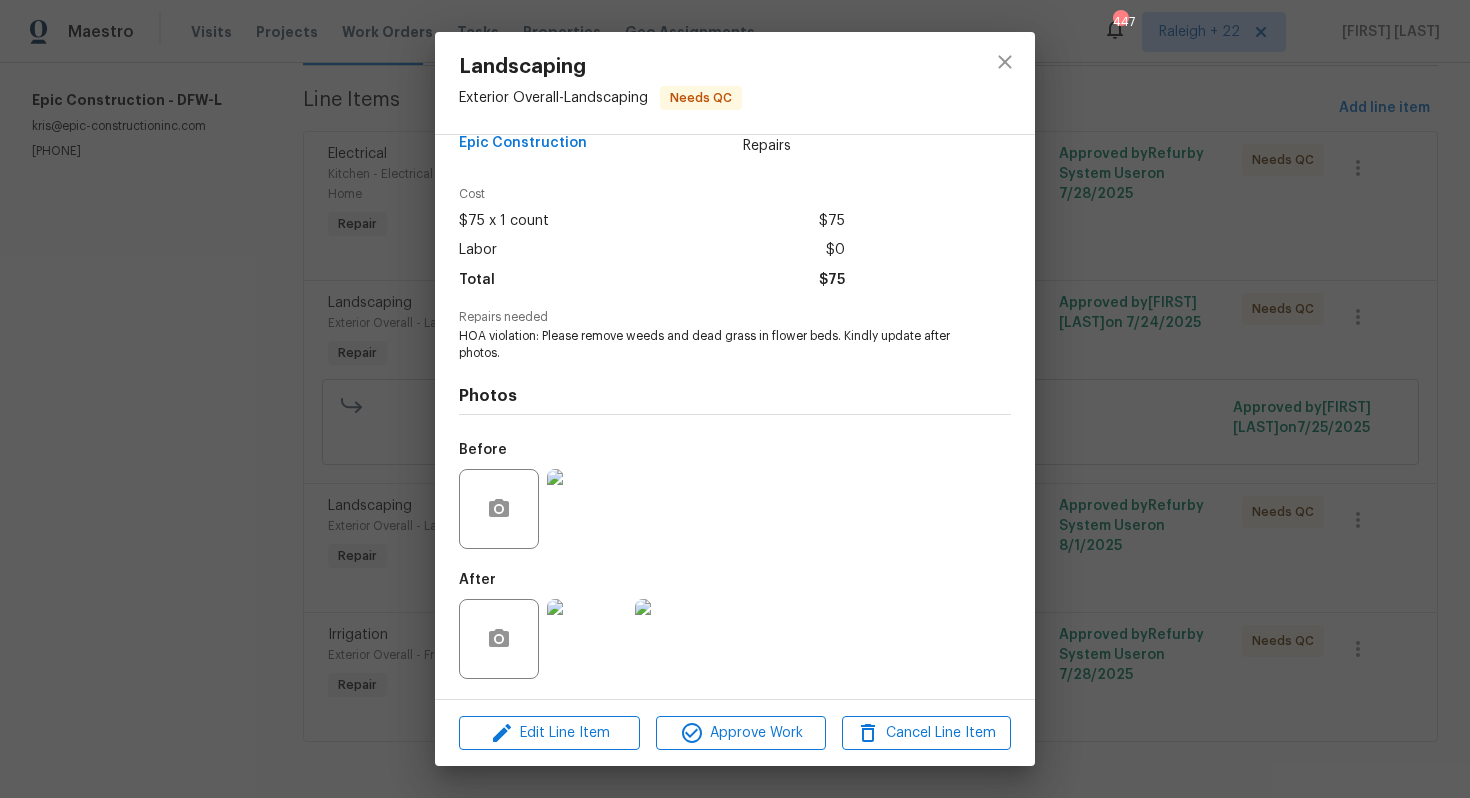 click at bounding box center [587, 639] 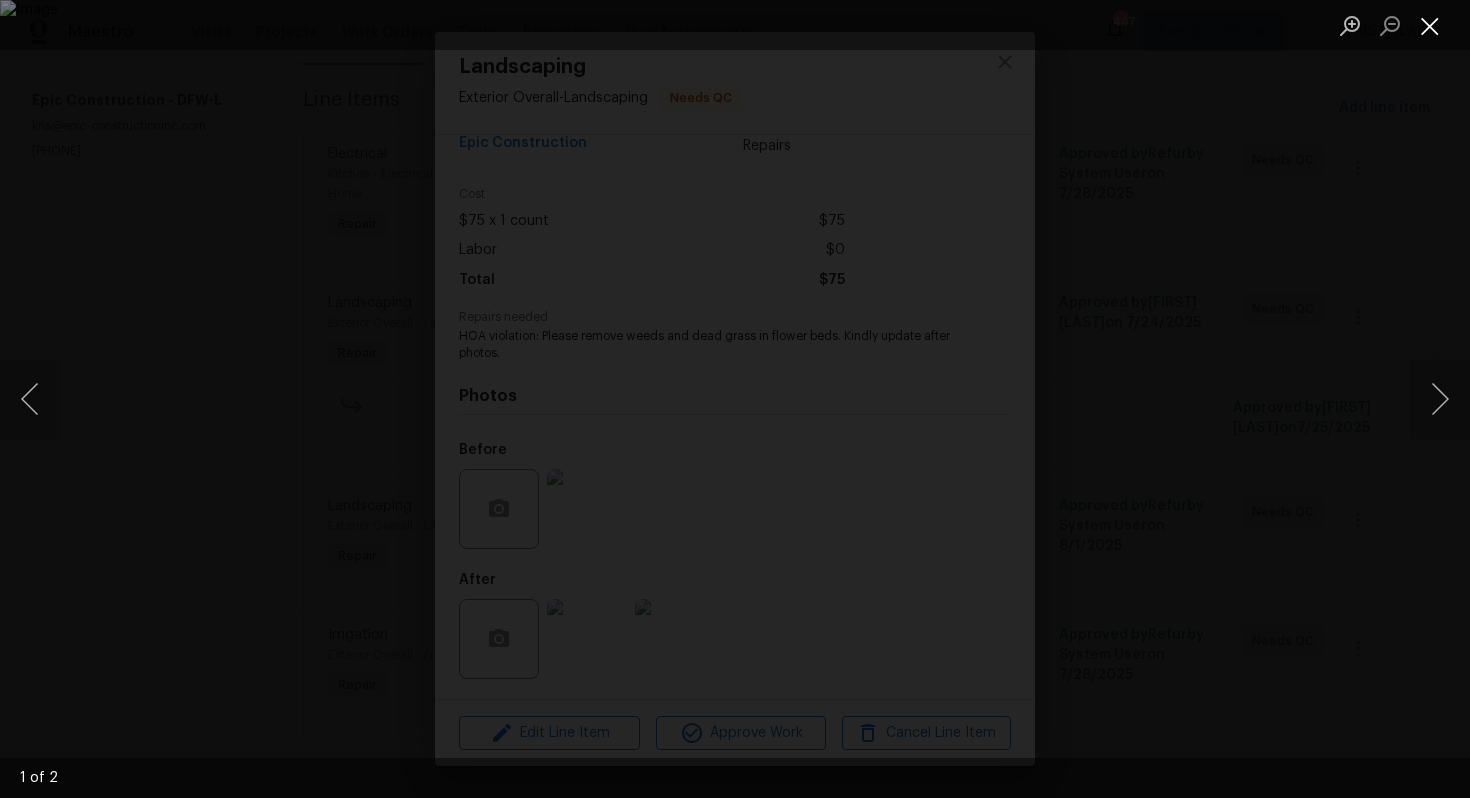 click at bounding box center (1430, 25) 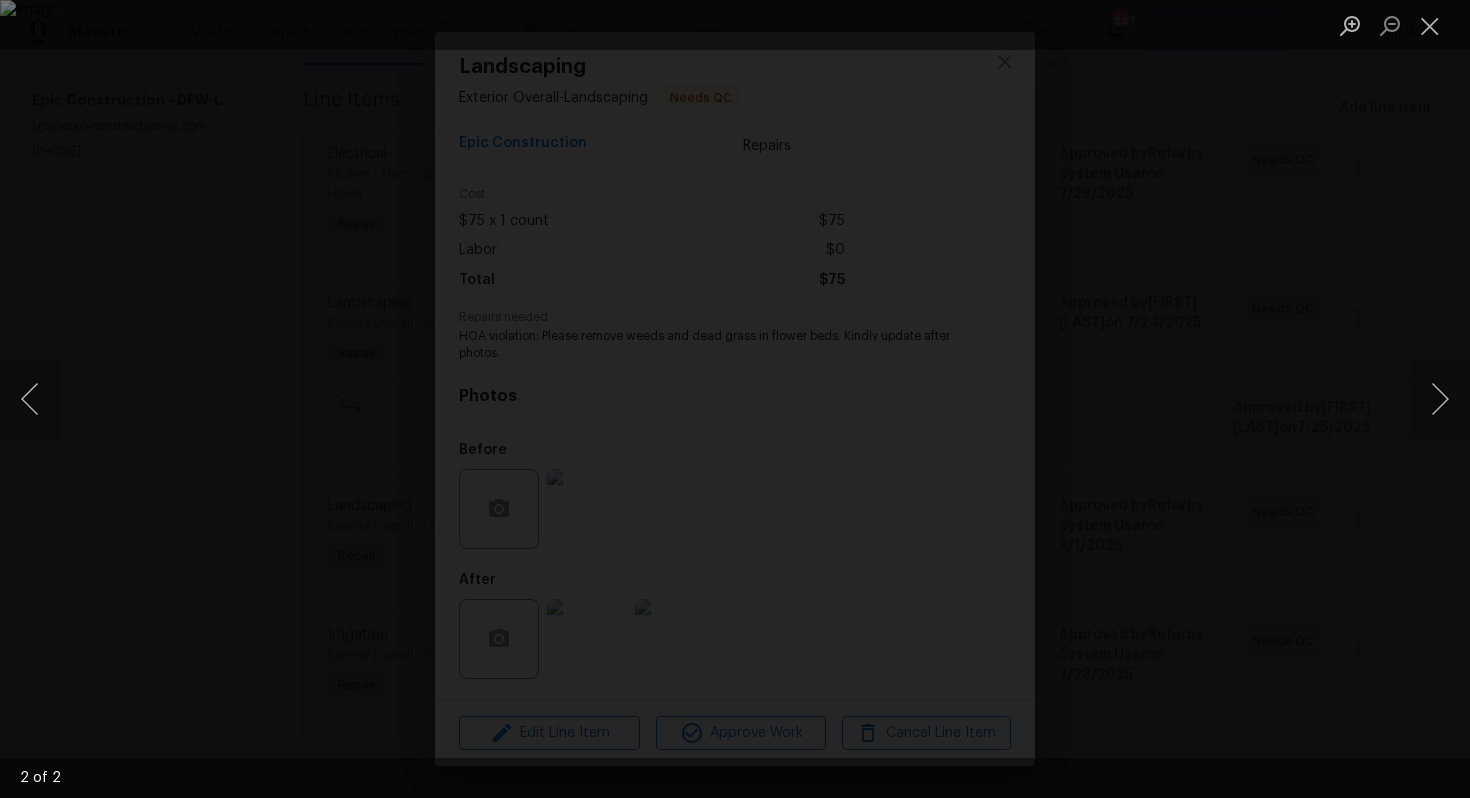 click at bounding box center (735, 399) 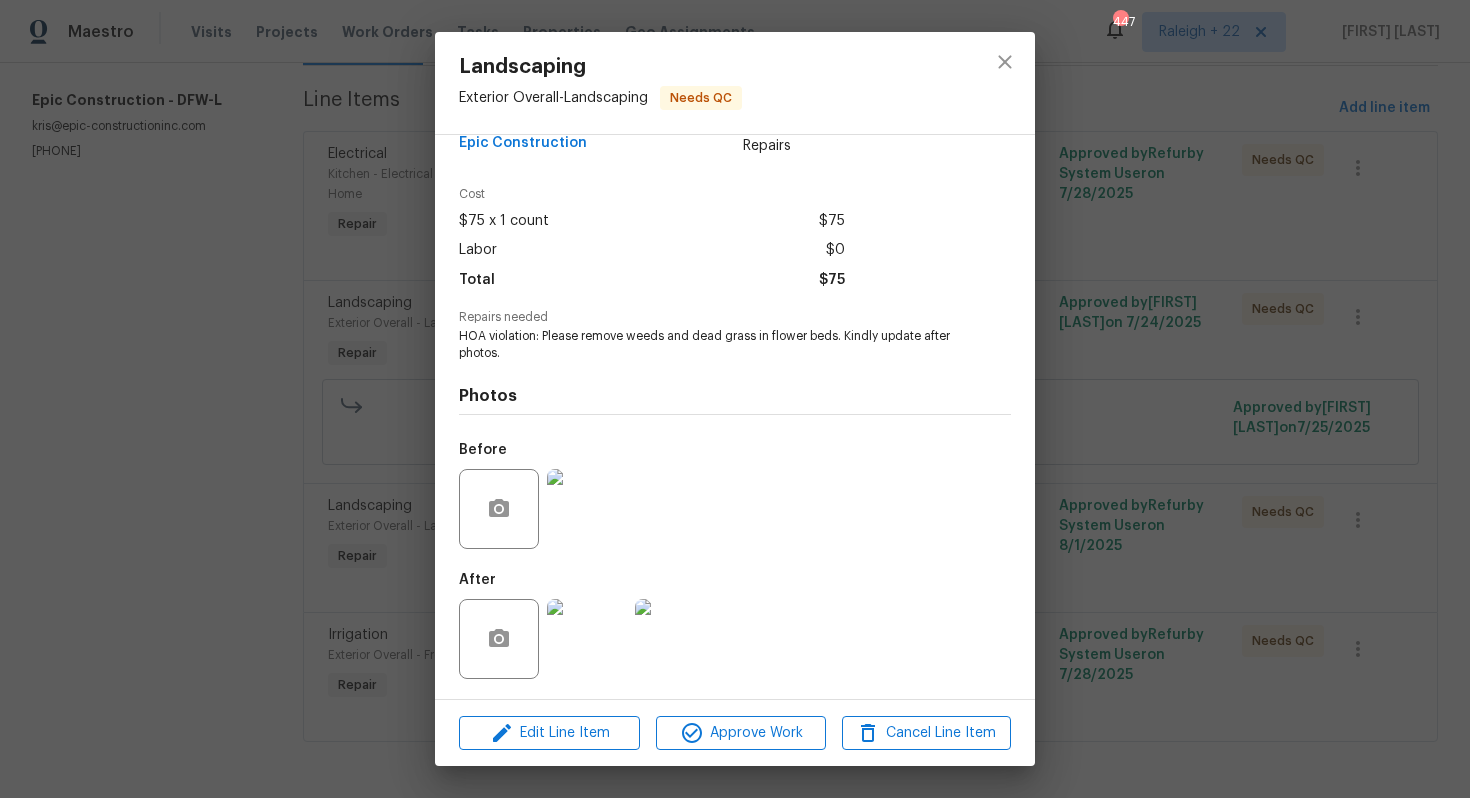 click on "Landscaping Exterior Overall  -  Landscaping Needs QC Vendor Epic Construction Account Category Repairs Cost $75 x 1 count $75 Labor $0 Total $75 Repairs needed HOA violation: Please remove weeds and dead grass in flower beds. Kindly update after photos. Photos Before After  Edit Line Item  Approve Work  Cancel Line Item" at bounding box center [735, 399] 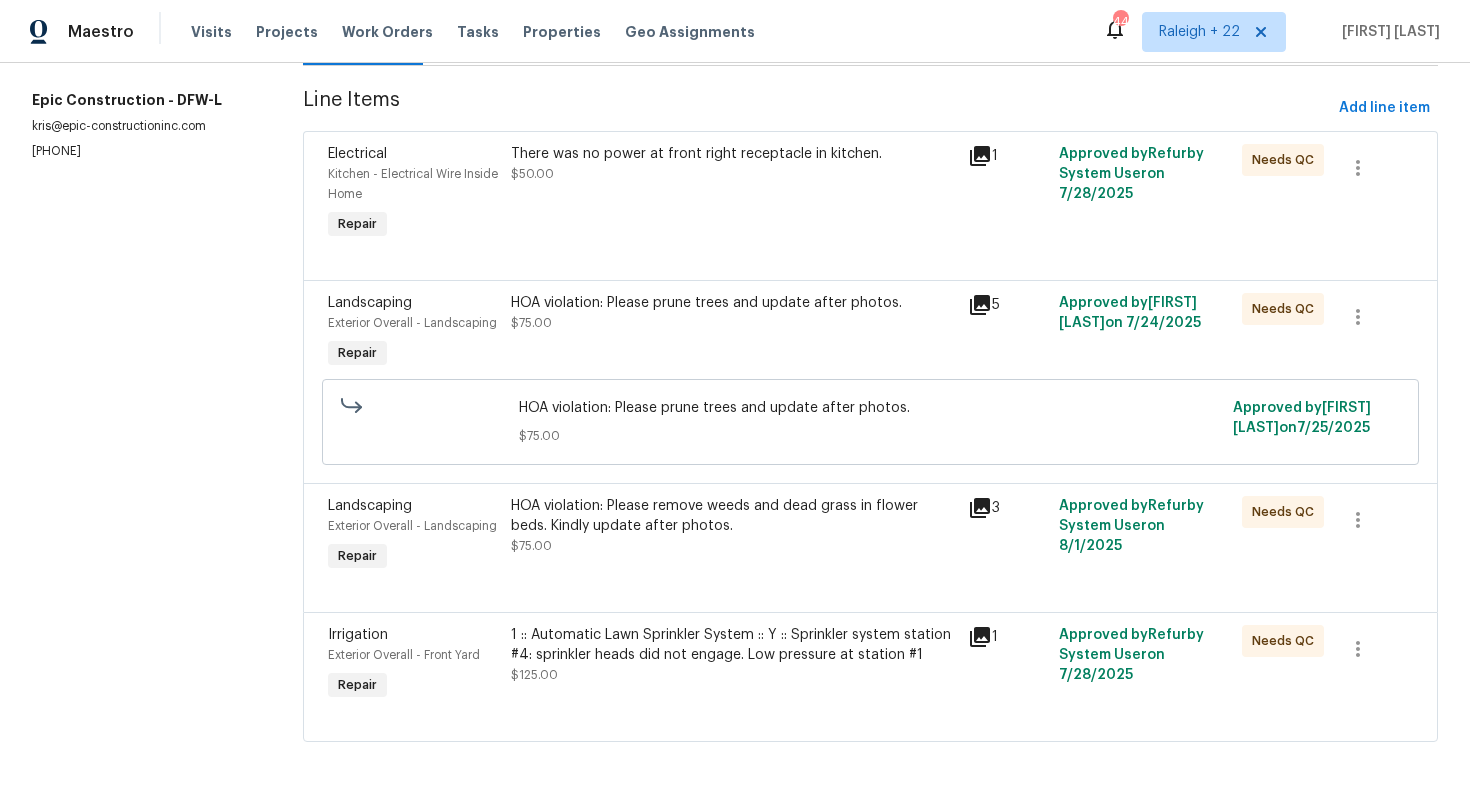 click on "HOA violation: Please prune trees and update after photos." at bounding box center (733, 303) 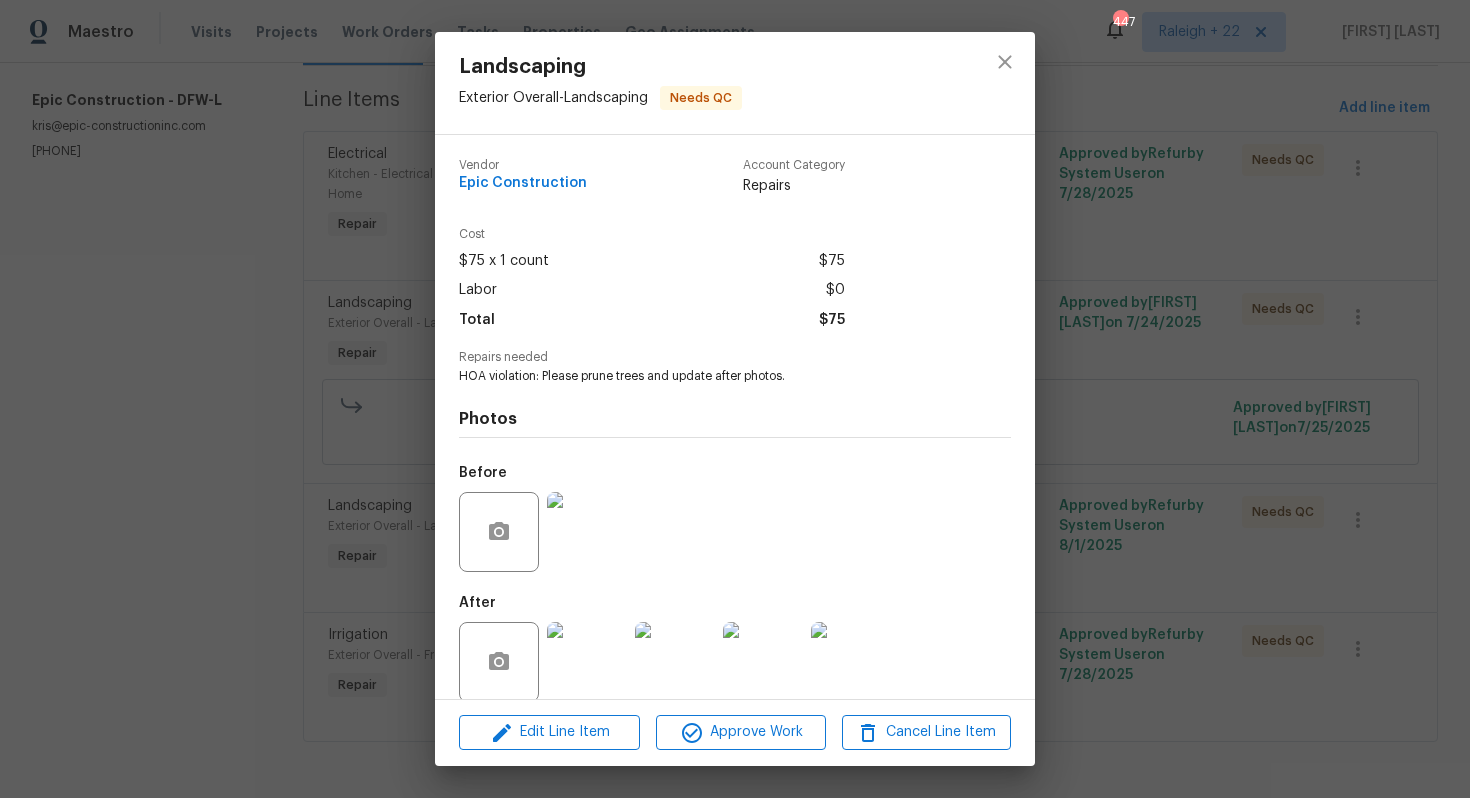 scroll, scrollTop: 23, scrollLeft: 0, axis: vertical 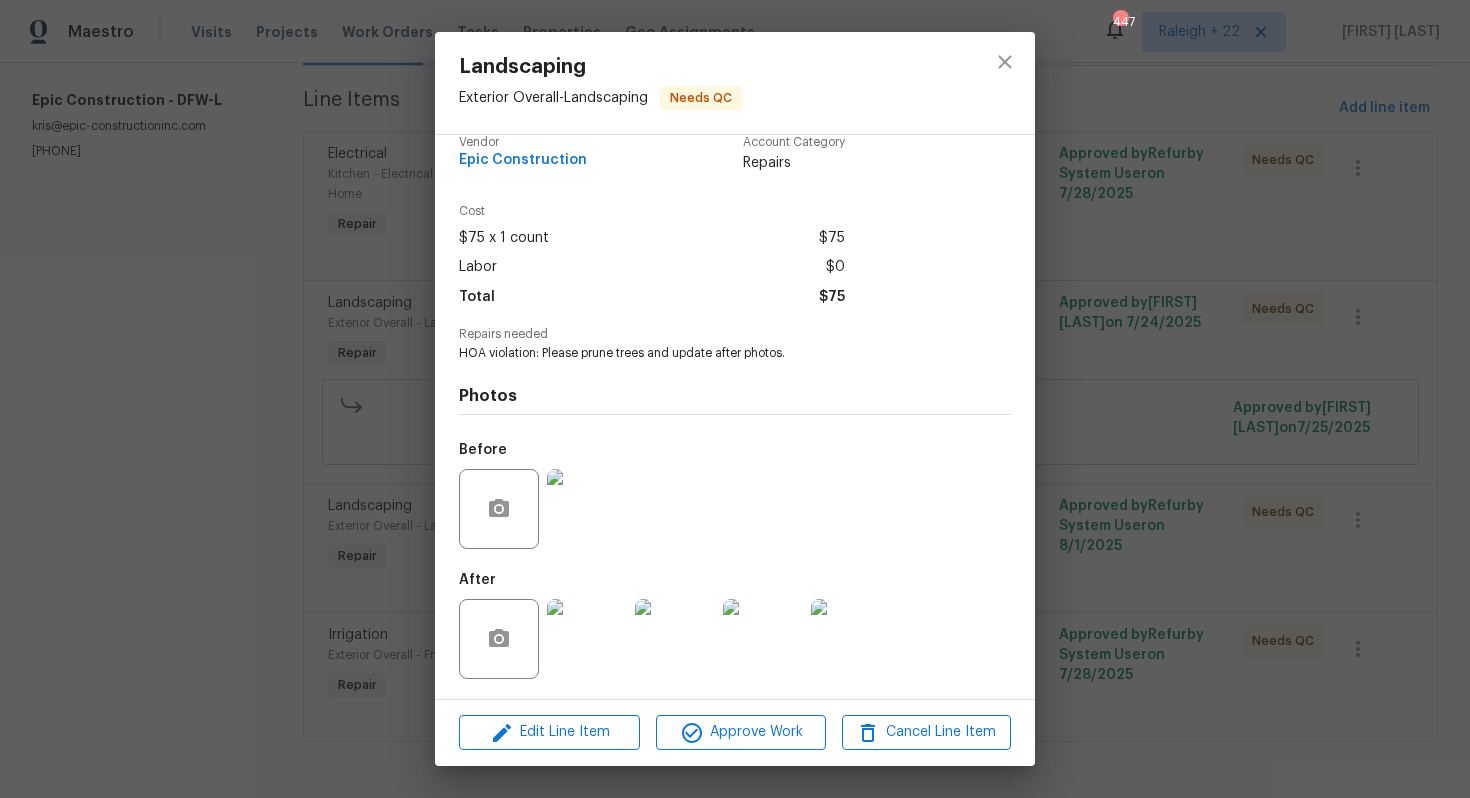 click at bounding box center (587, 639) 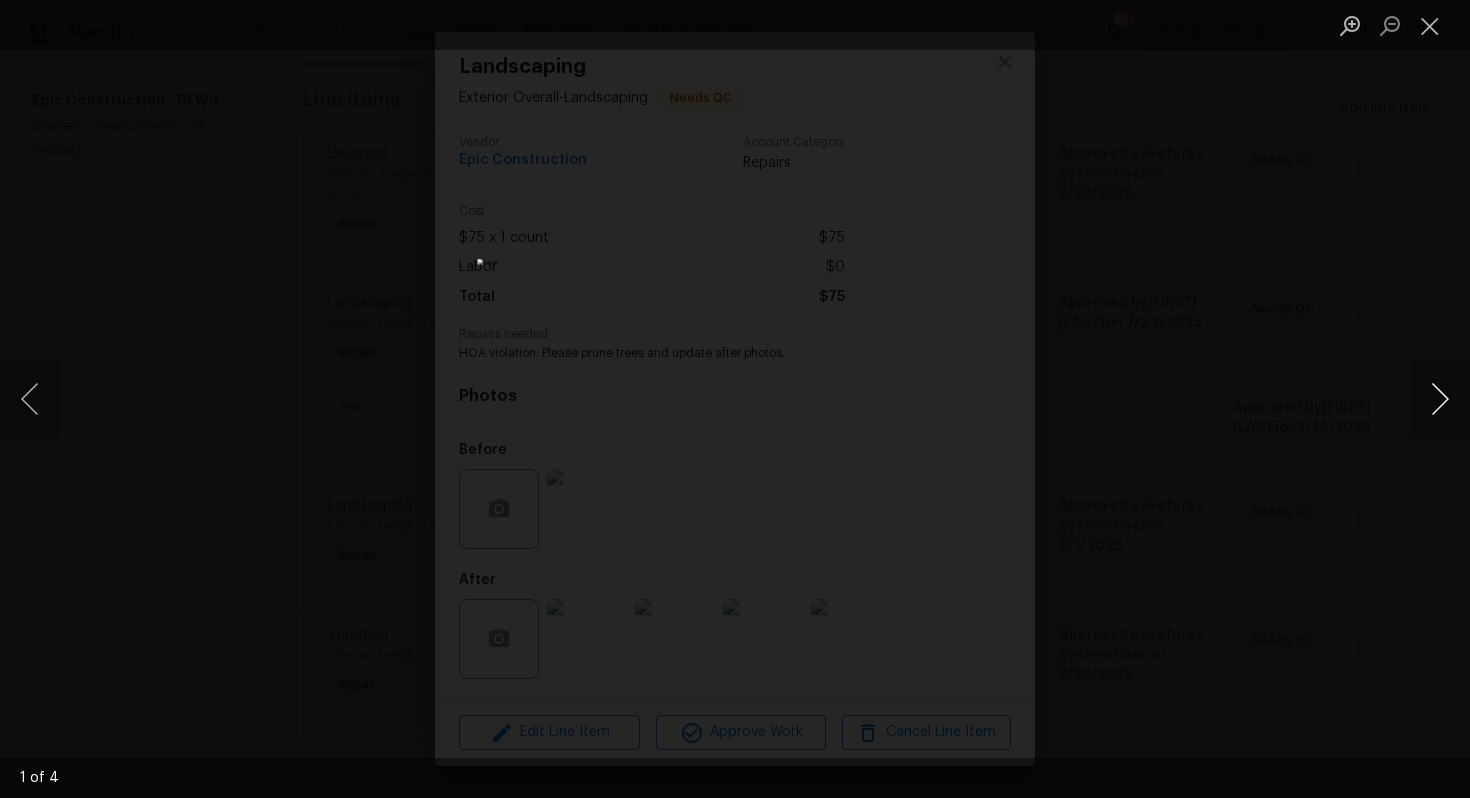 click at bounding box center [1440, 399] 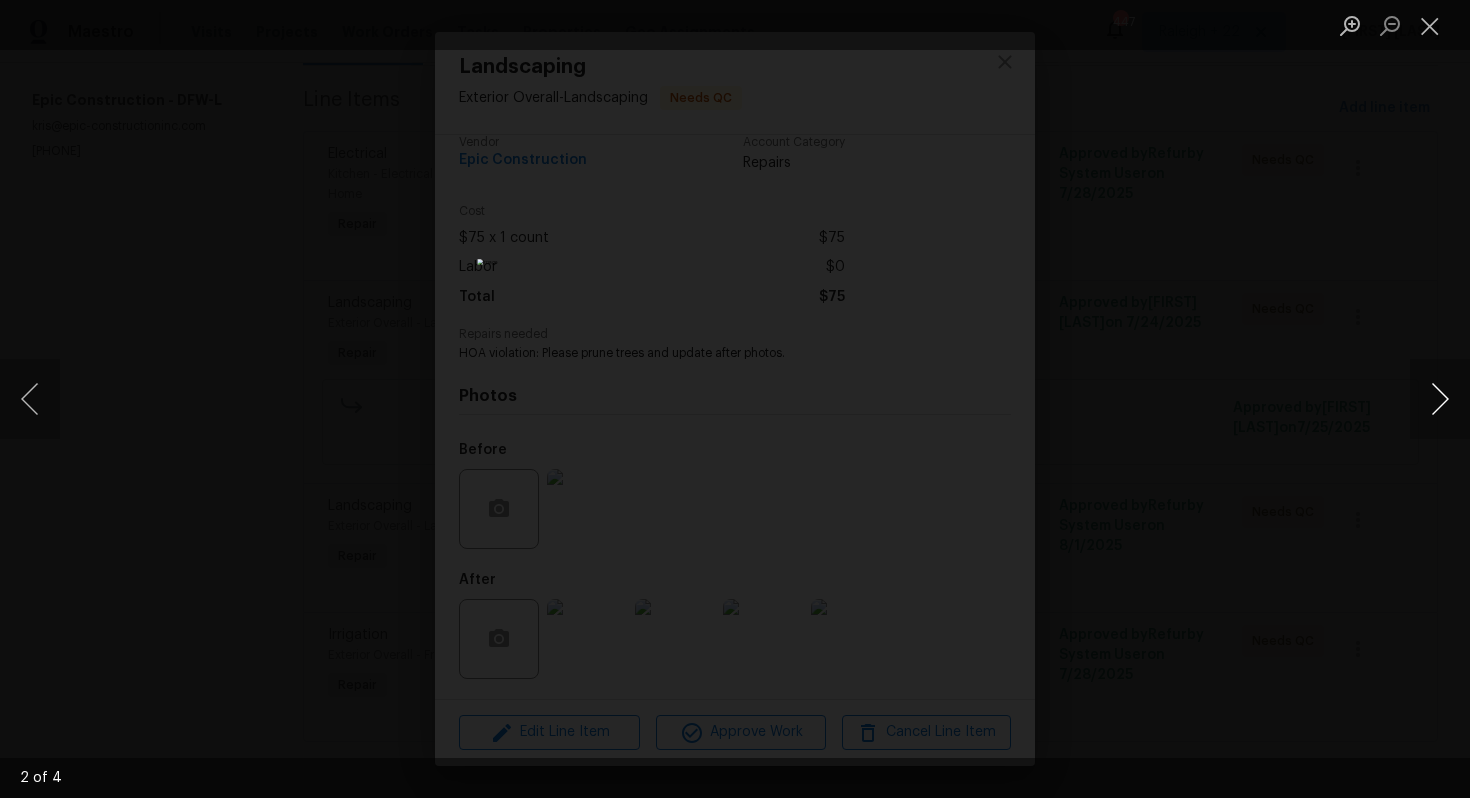 click at bounding box center [1440, 399] 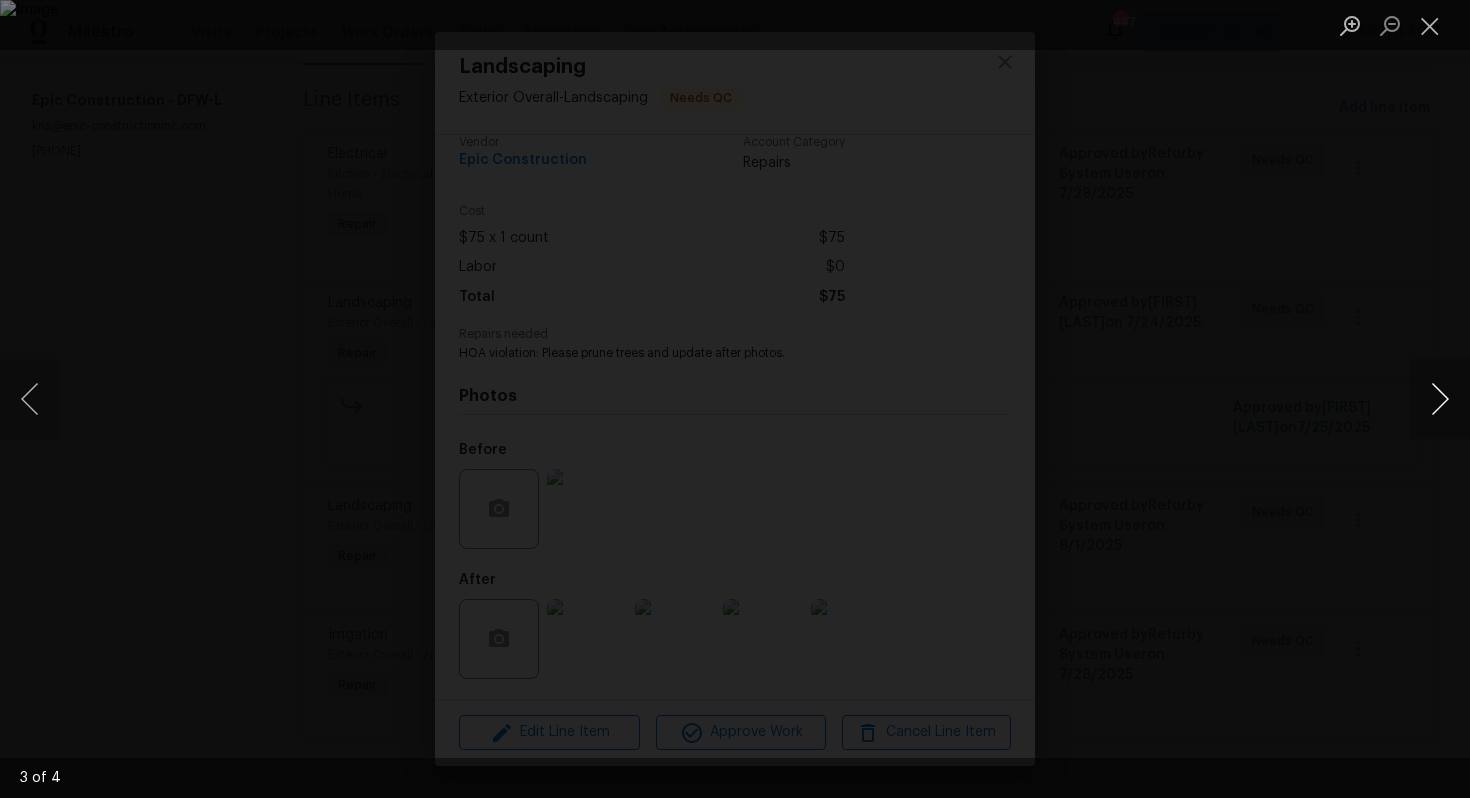 click at bounding box center [1440, 399] 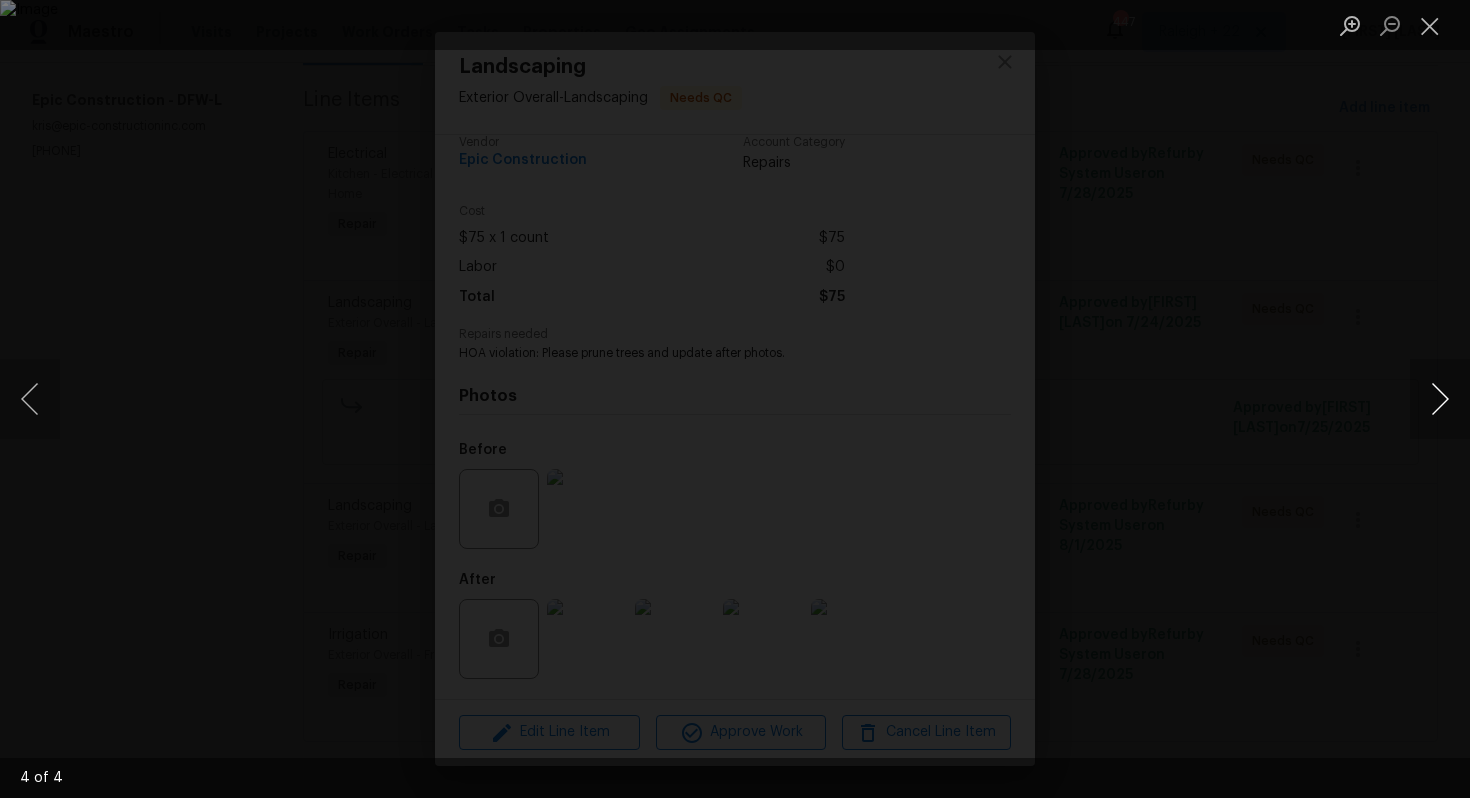 click at bounding box center (1440, 399) 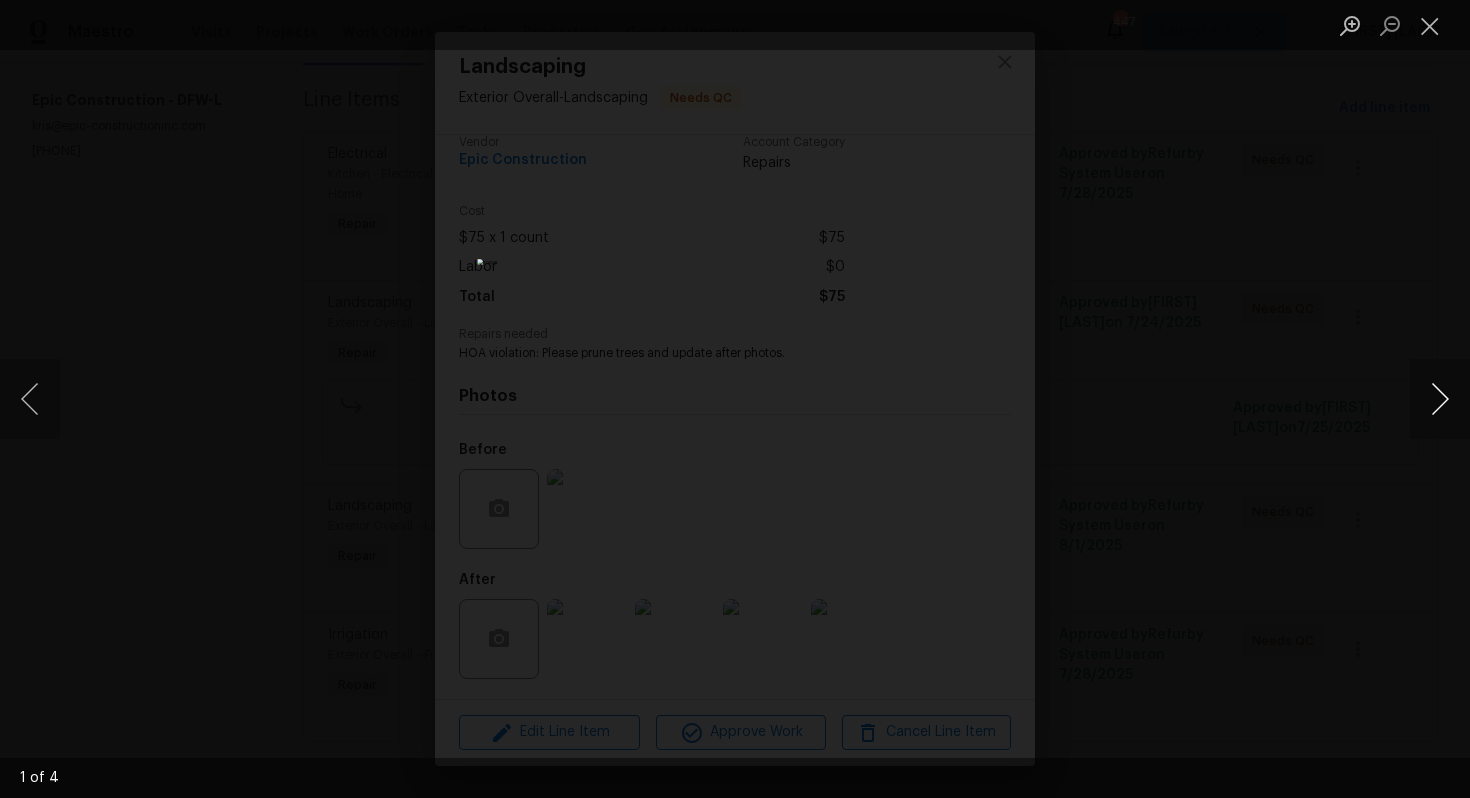 click at bounding box center (1440, 399) 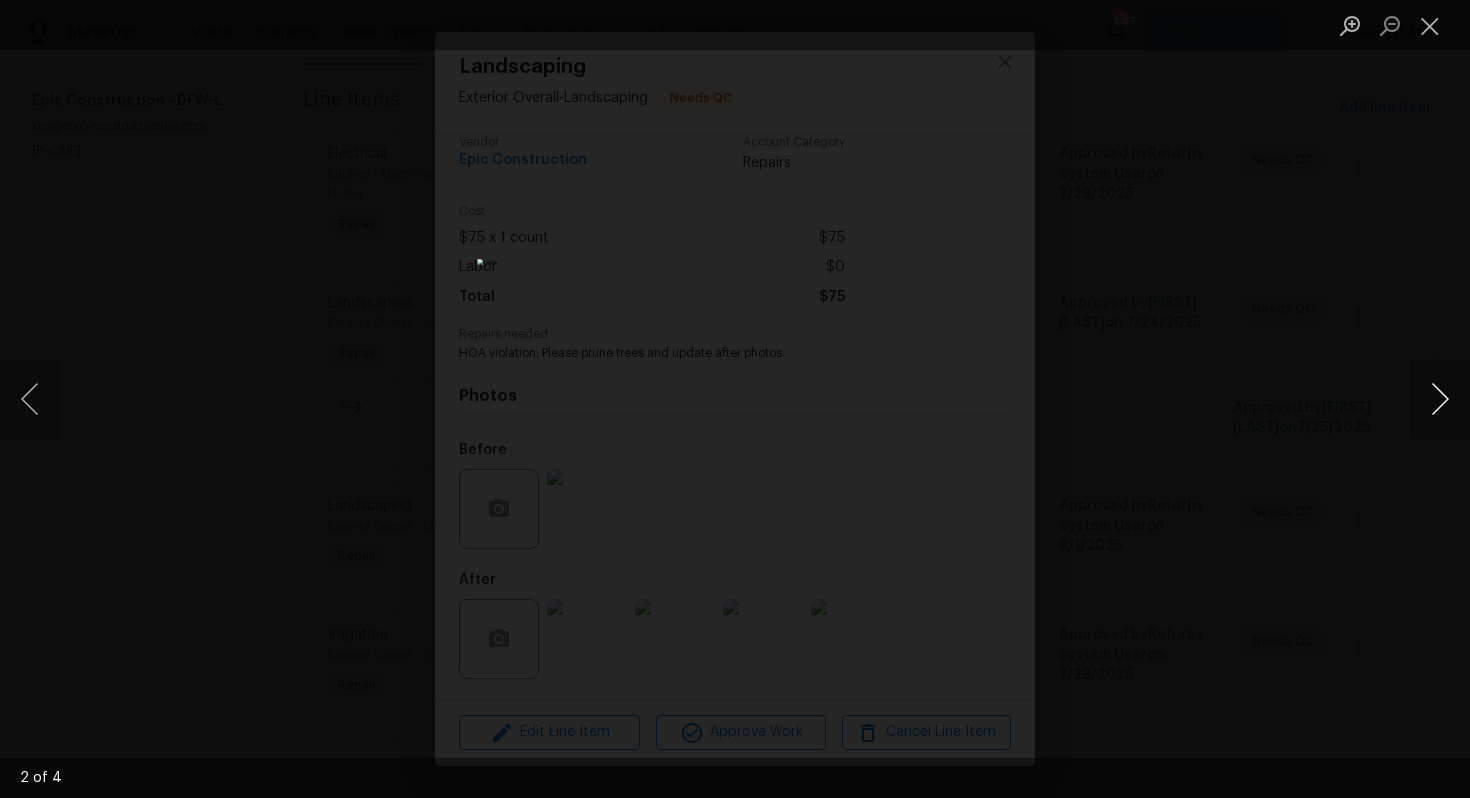 click at bounding box center (1440, 399) 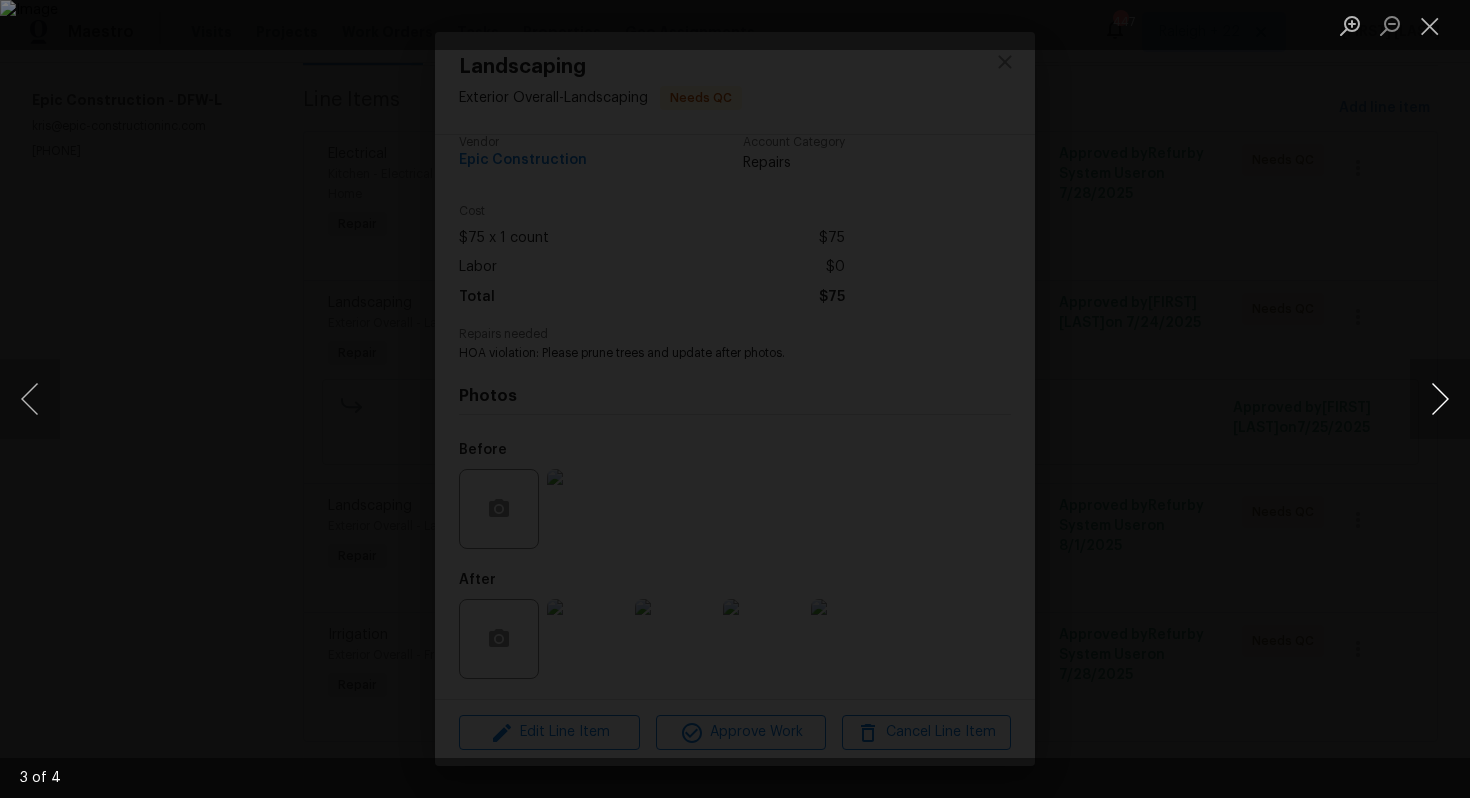 click at bounding box center (1440, 399) 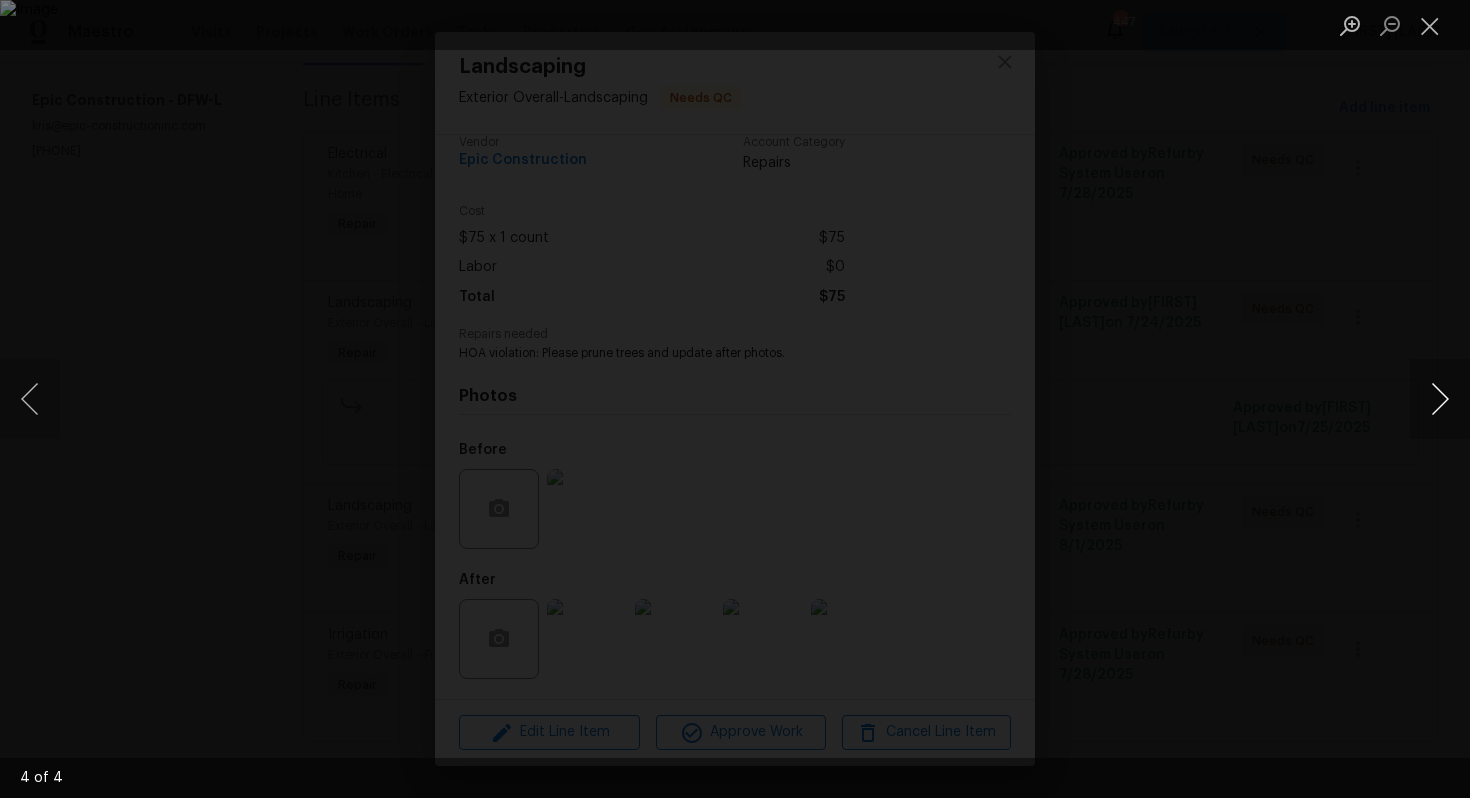 click at bounding box center (1440, 399) 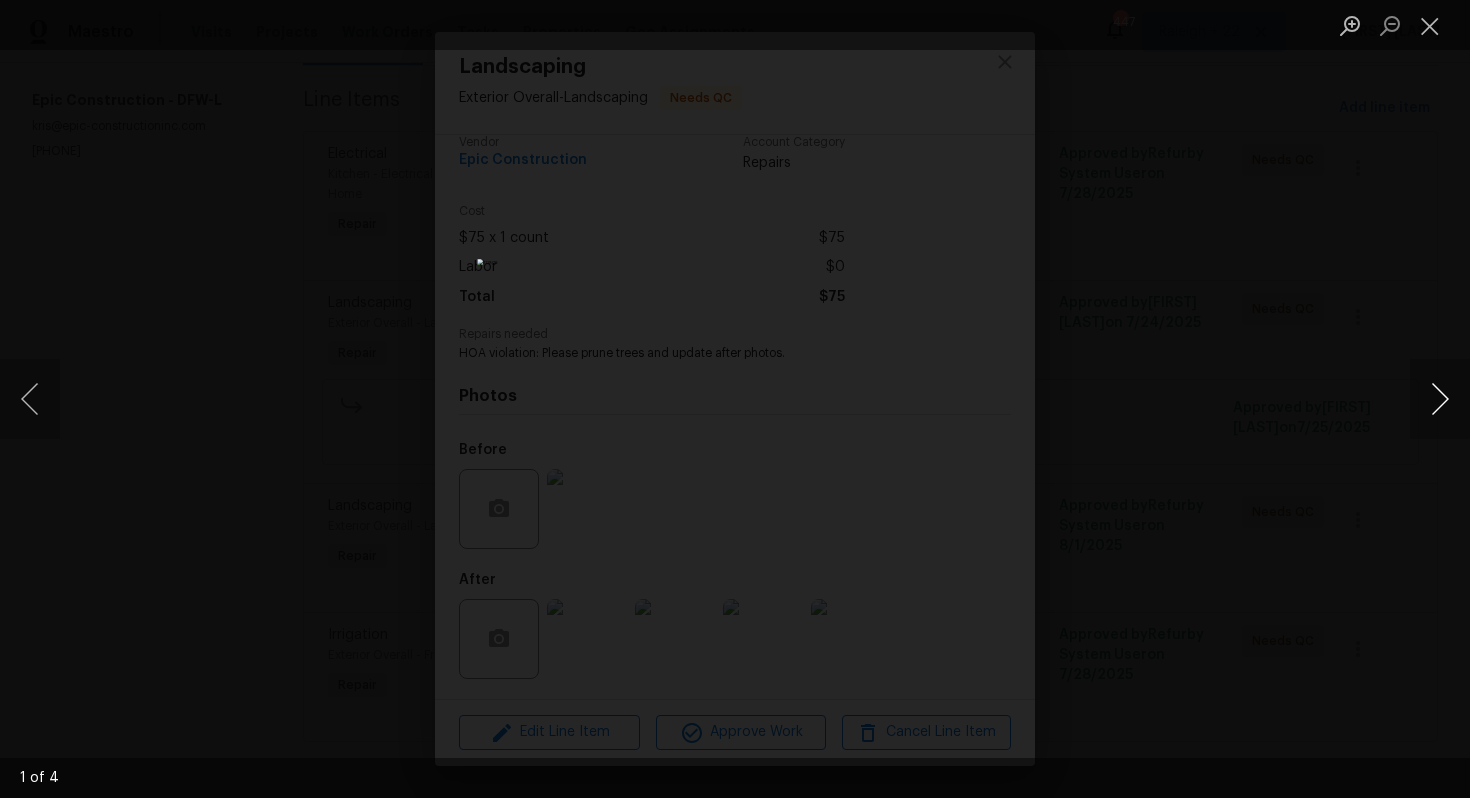 click at bounding box center [1440, 399] 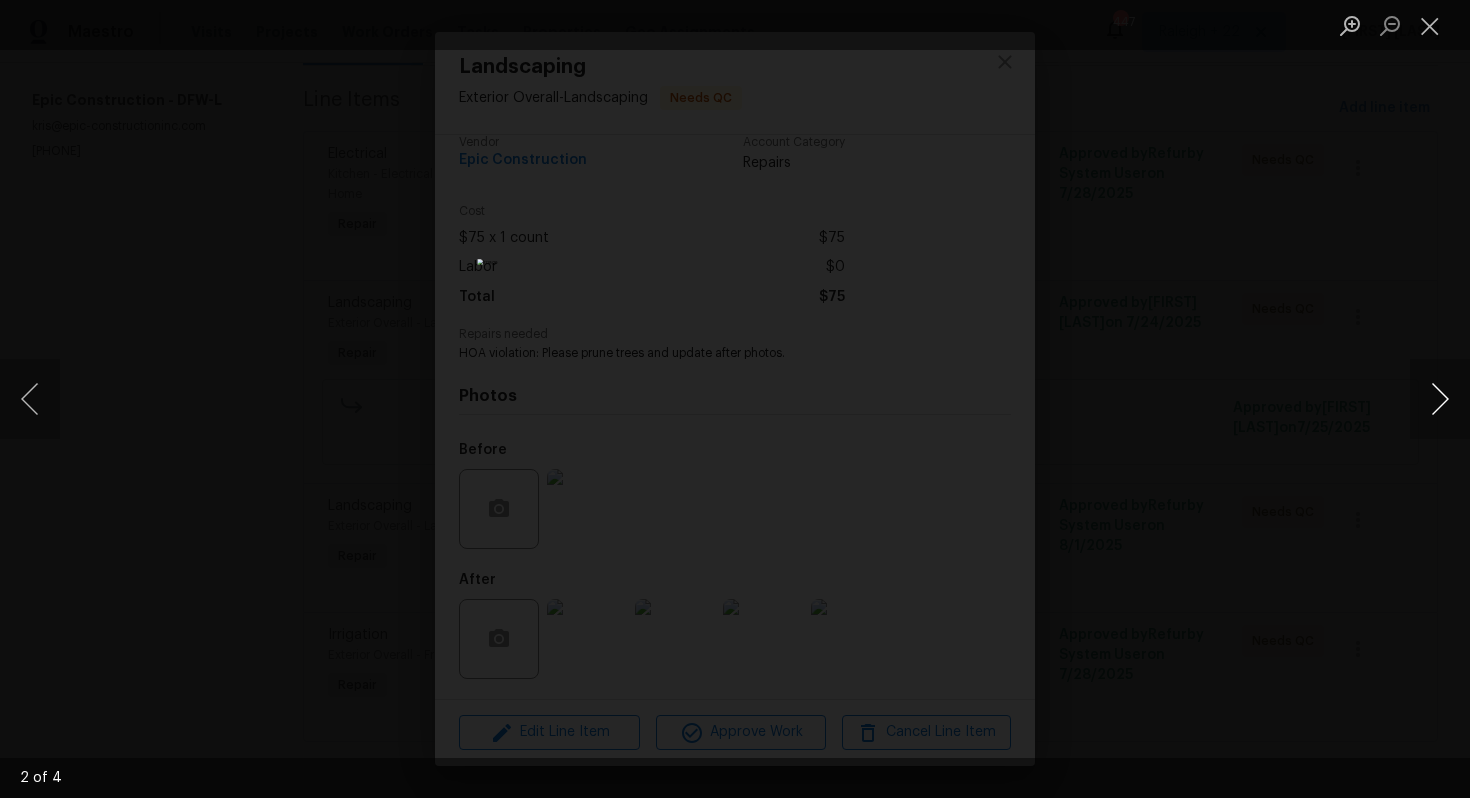 click at bounding box center (1440, 399) 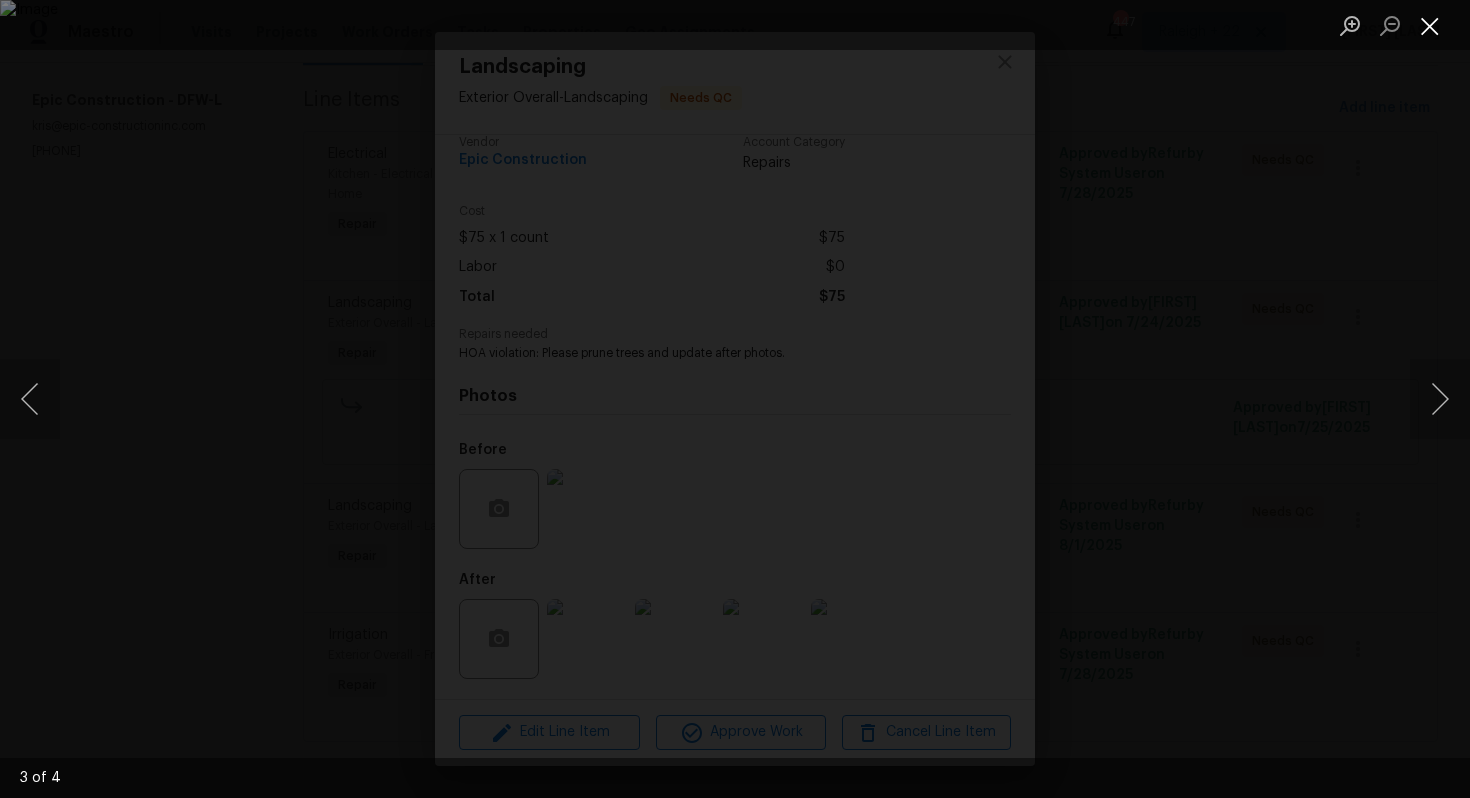 click at bounding box center (1430, 25) 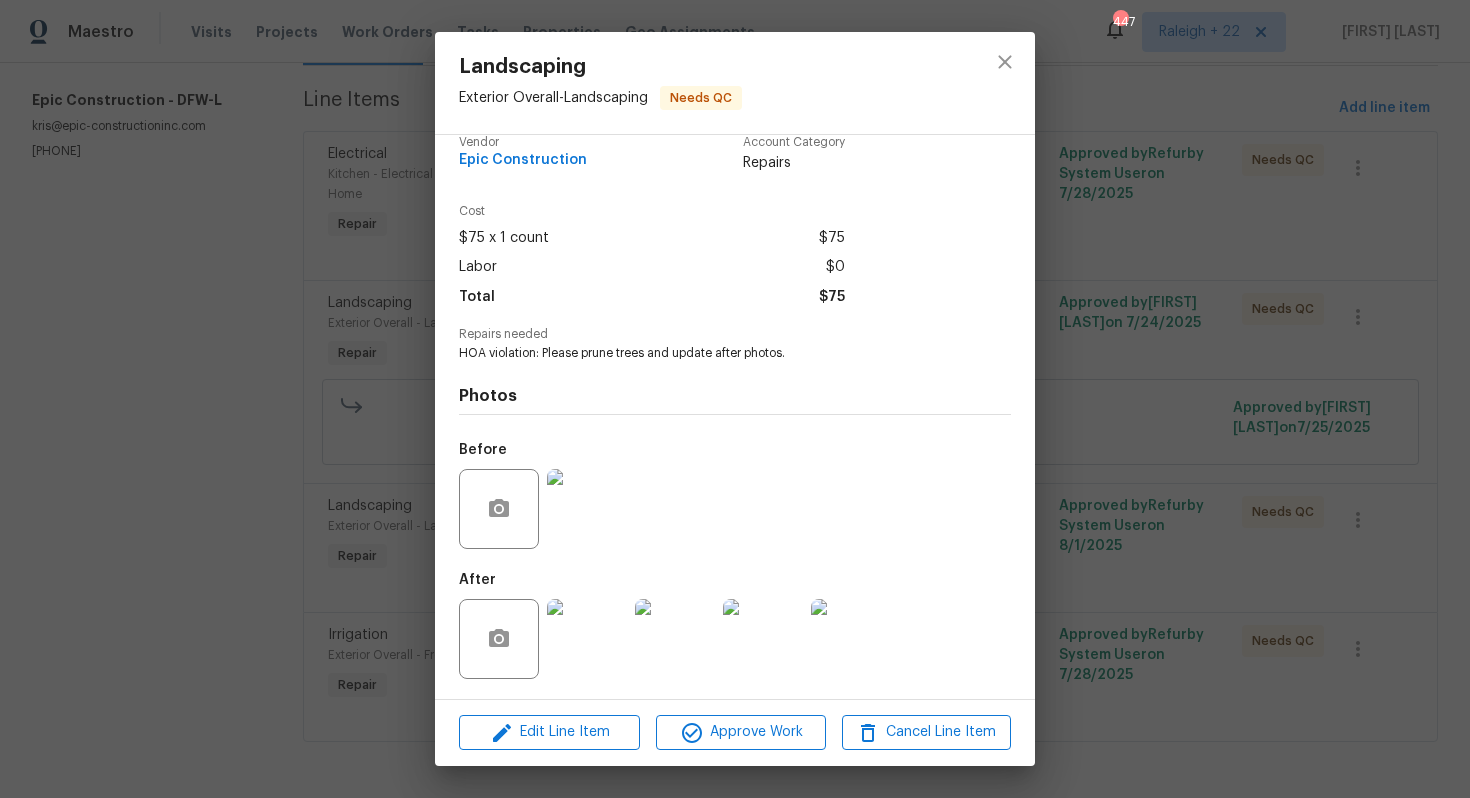 click on "Landscaping Exterior Overall  -  Landscaping Needs QC Vendor Epic Construction Account Category Repairs Cost $75 x 1 count $75 Labor $0 Total $75 Repairs needed HOA violation: Please prune trees and update after photos. Photos Before After  Edit Line Item  Approve Work  Cancel Line Item" at bounding box center [735, 399] 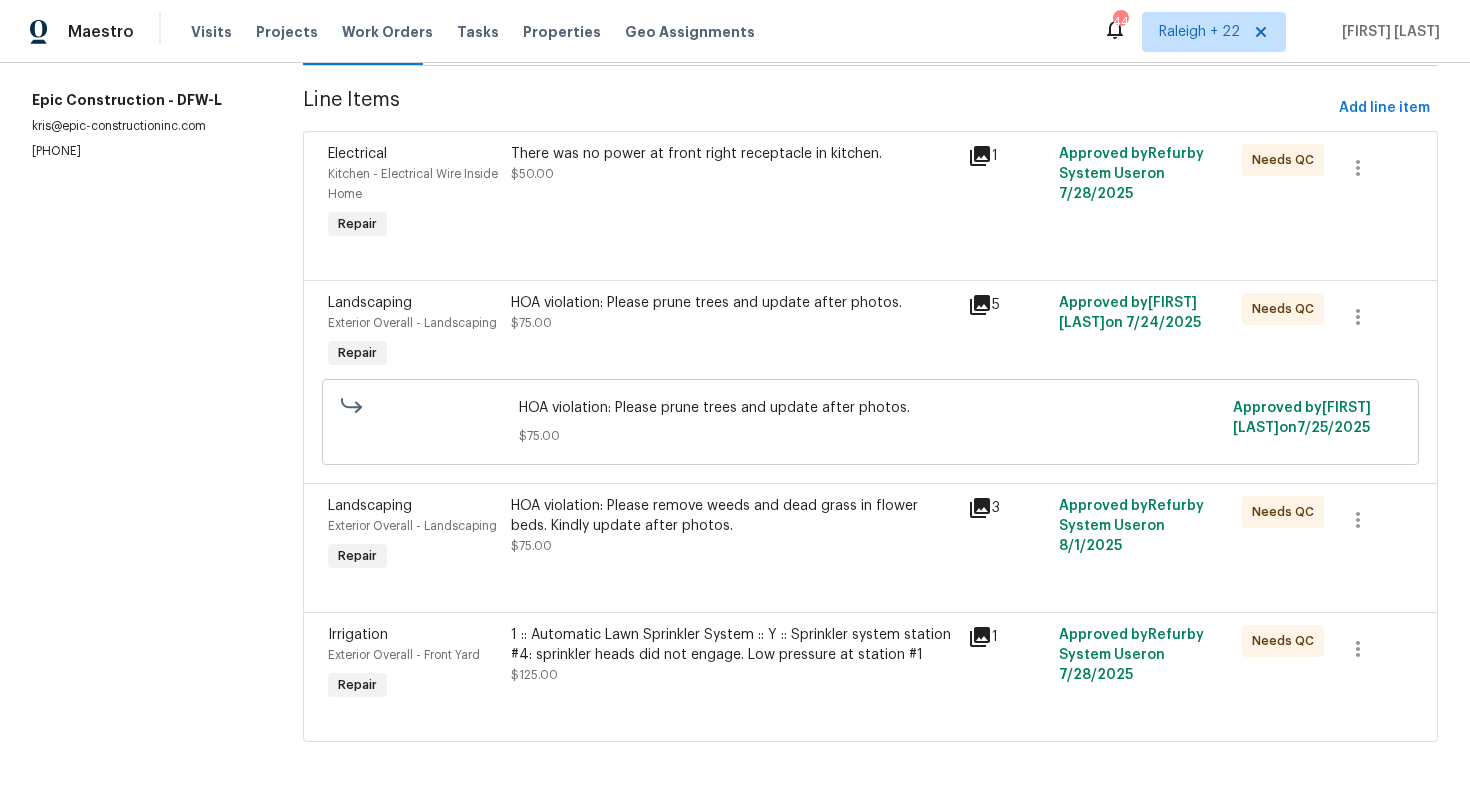 click on "HOA violation: Please prune trees and update after photos." at bounding box center (733, 303) 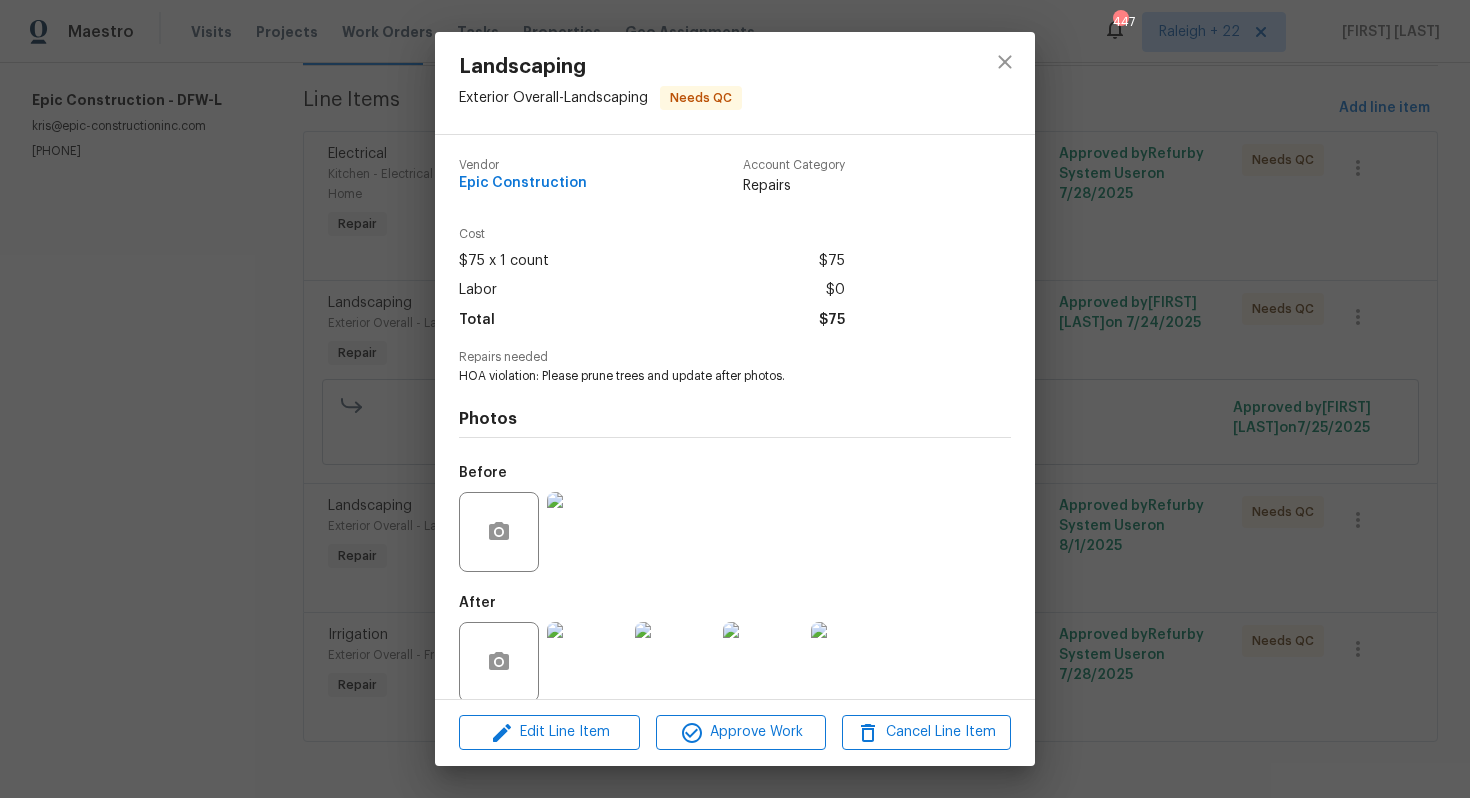 scroll, scrollTop: 23, scrollLeft: 0, axis: vertical 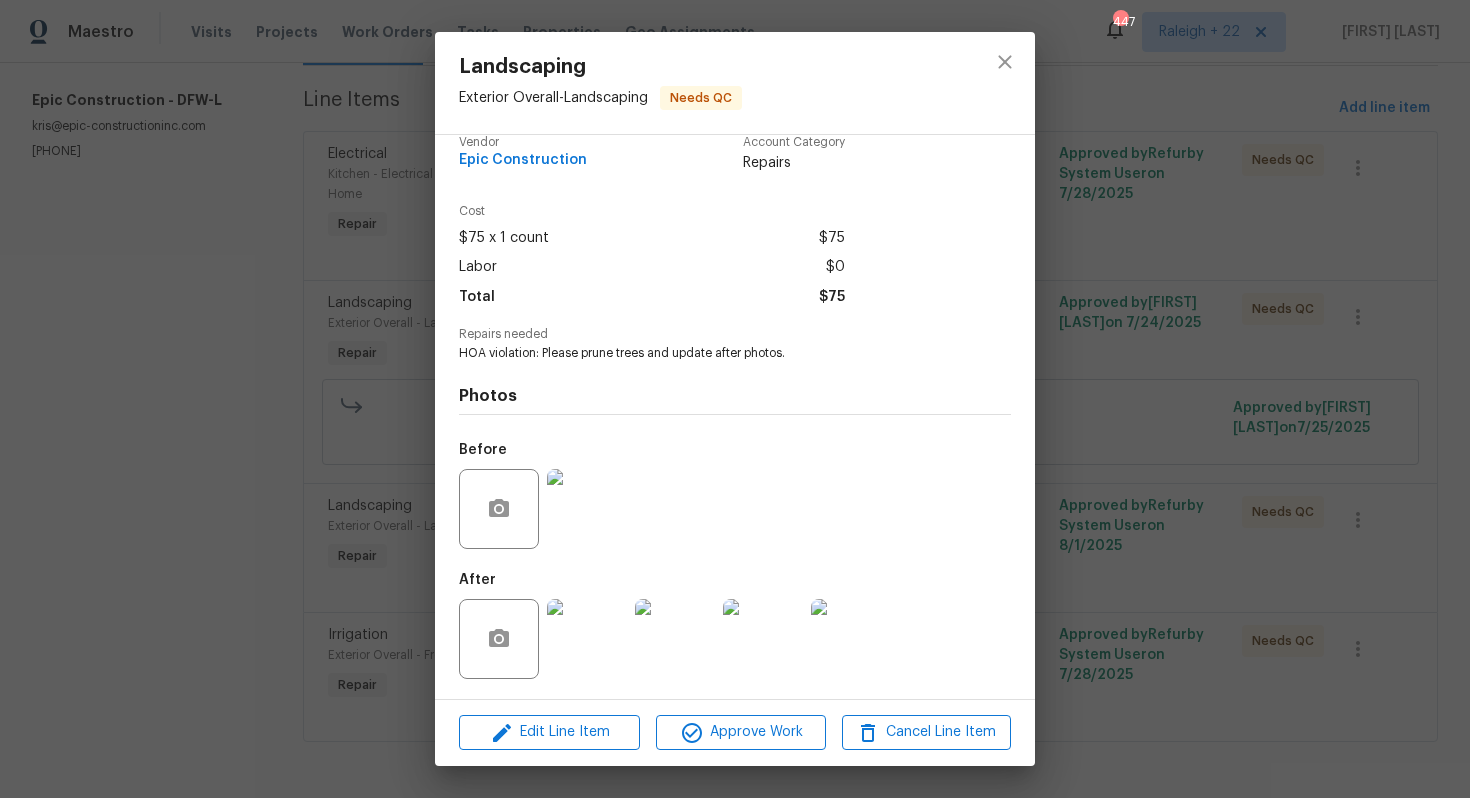 click on "Landscaping Exterior Overall  -  Landscaping Needs QC Vendor Epic Construction Account Category Repairs Cost $75 x 1 count $75 Labor $0 Total $75 Repairs needed HOA violation: Please prune trees and update after photos. Photos Before After  Edit Line Item  Approve Work  Cancel Line Item" at bounding box center [735, 399] 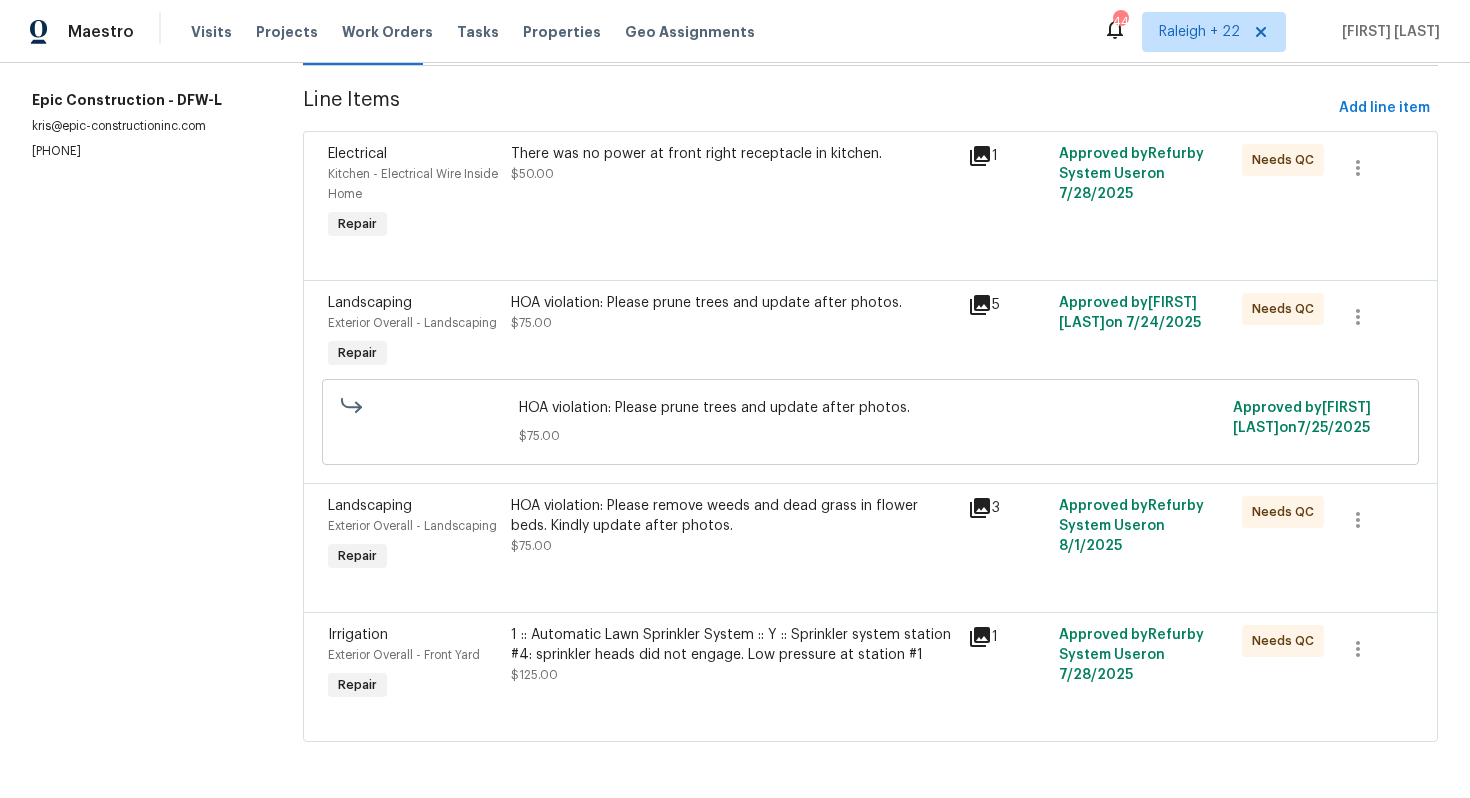 click on "HOA violation: Please remove weeds and dead grass in flower beds. Kindly update after photos." at bounding box center [733, 516] 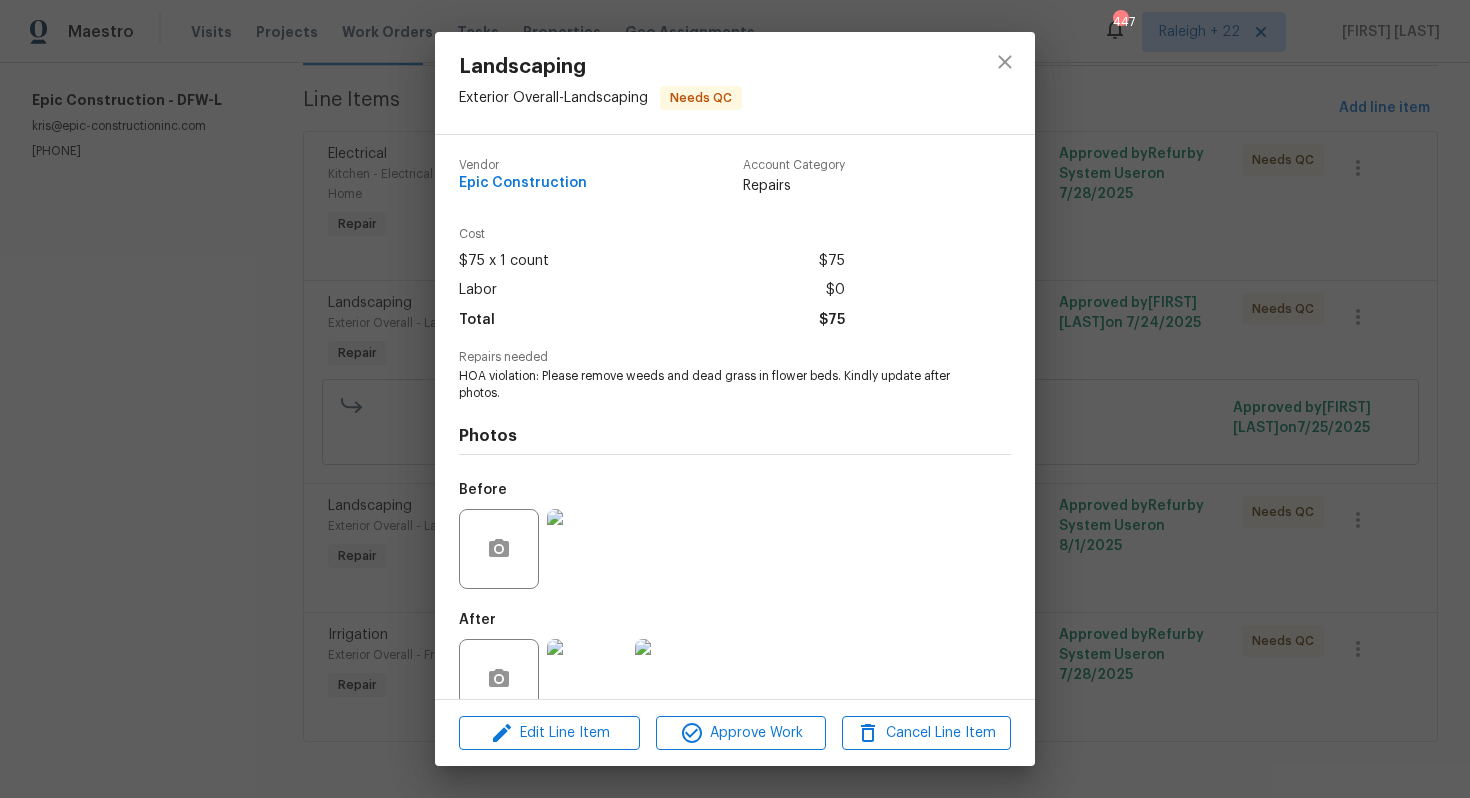 scroll, scrollTop: 40, scrollLeft: 0, axis: vertical 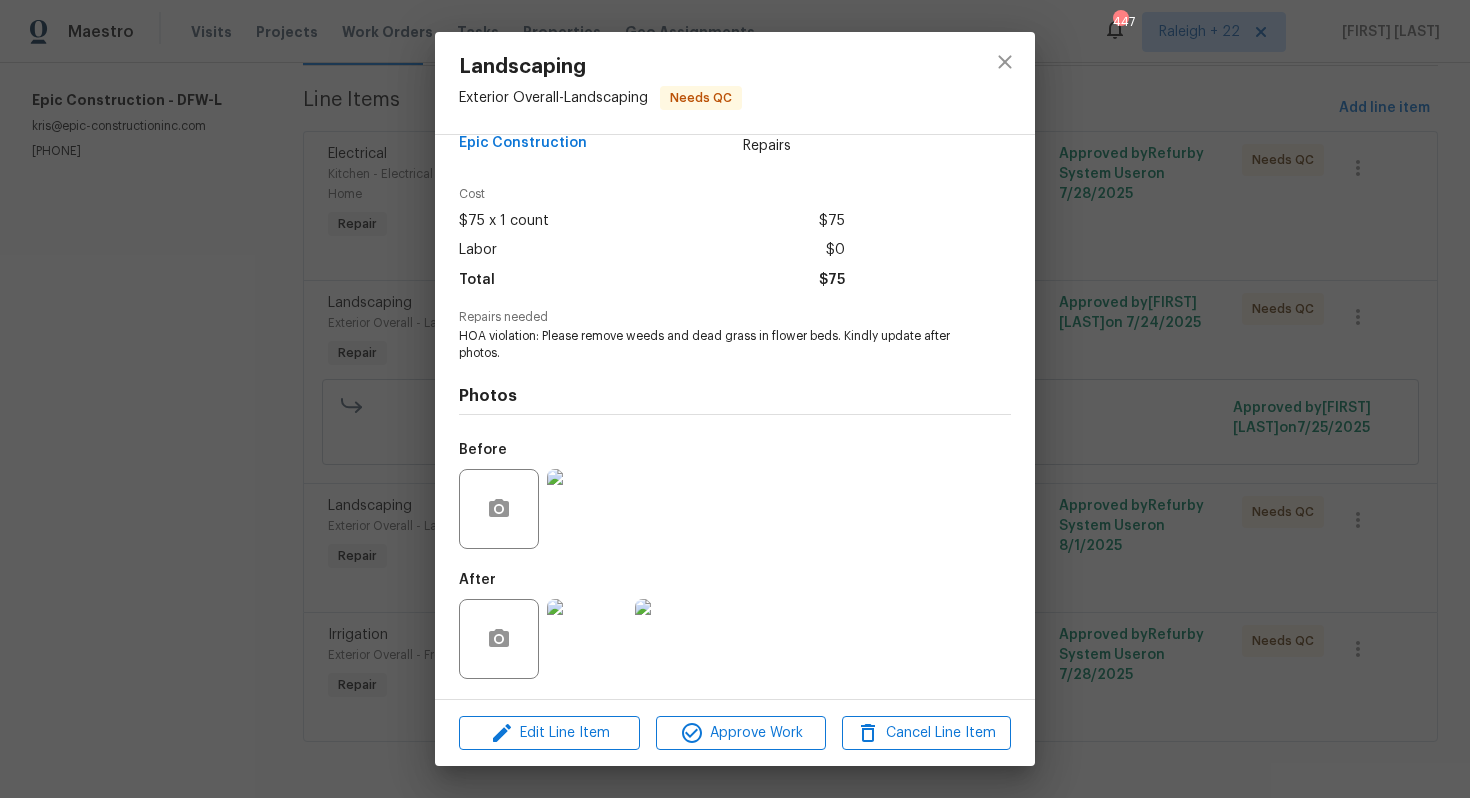 click at bounding box center (587, 639) 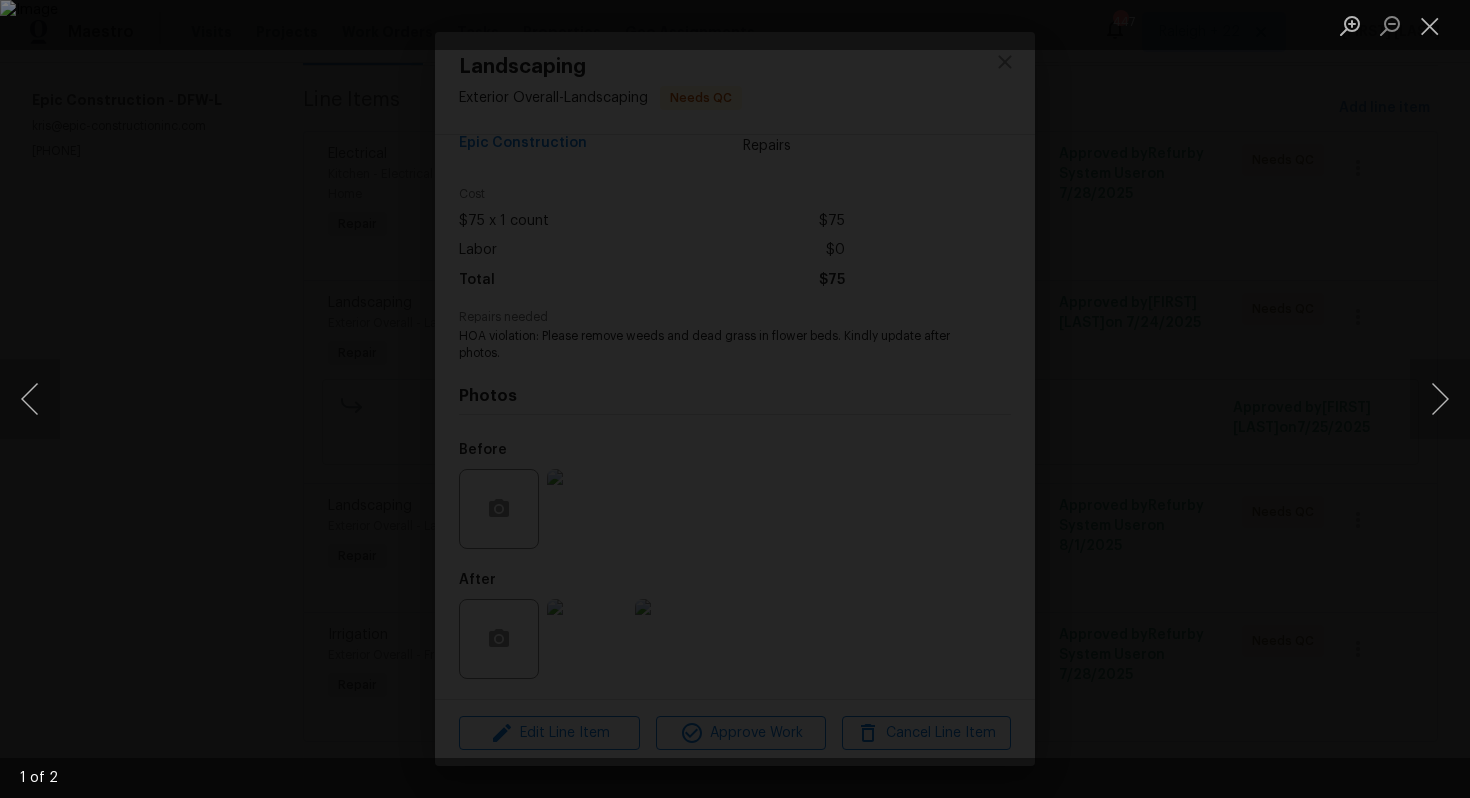 click at bounding box center (735, 399) 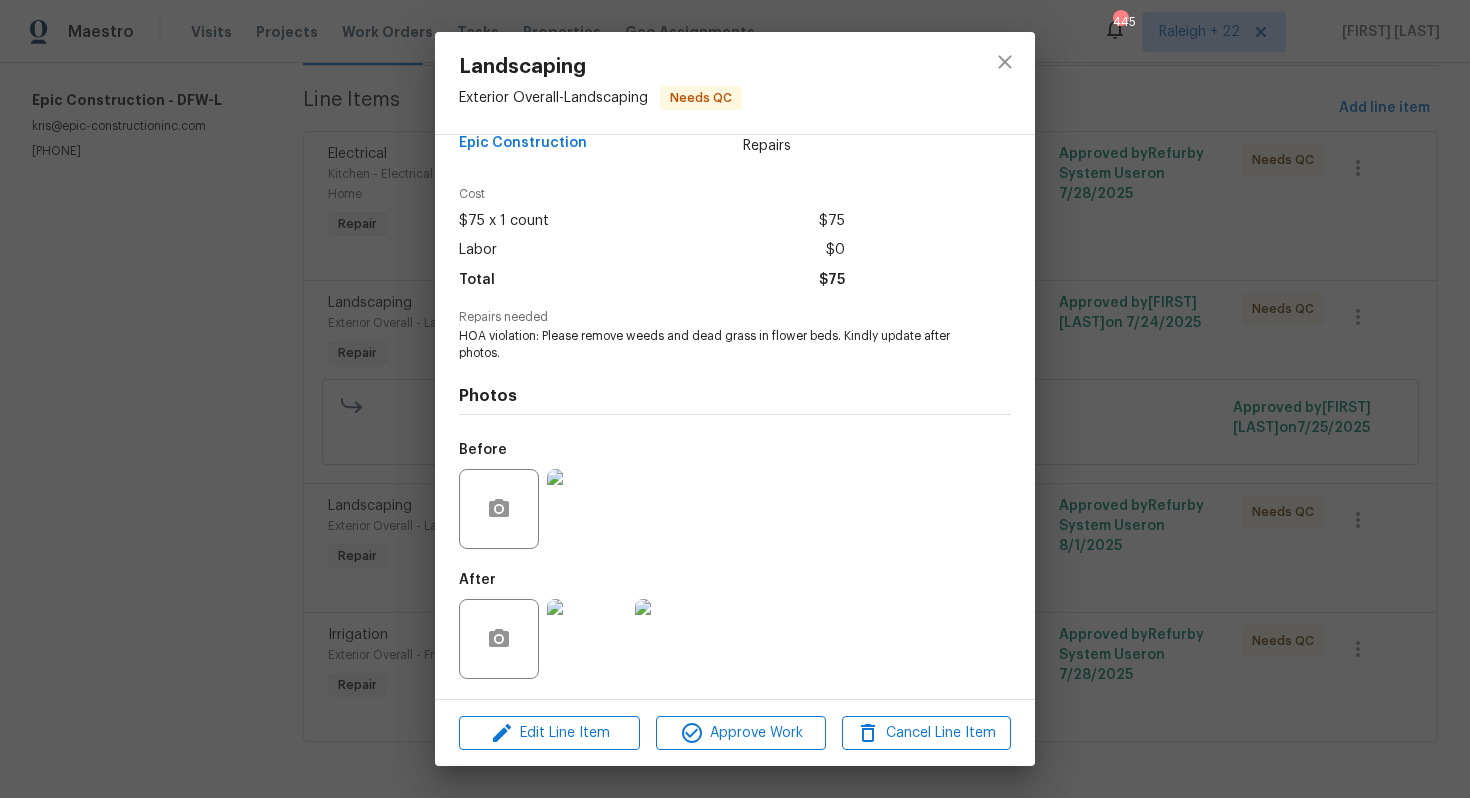 click on "Before" at bounding box center (735, 496) 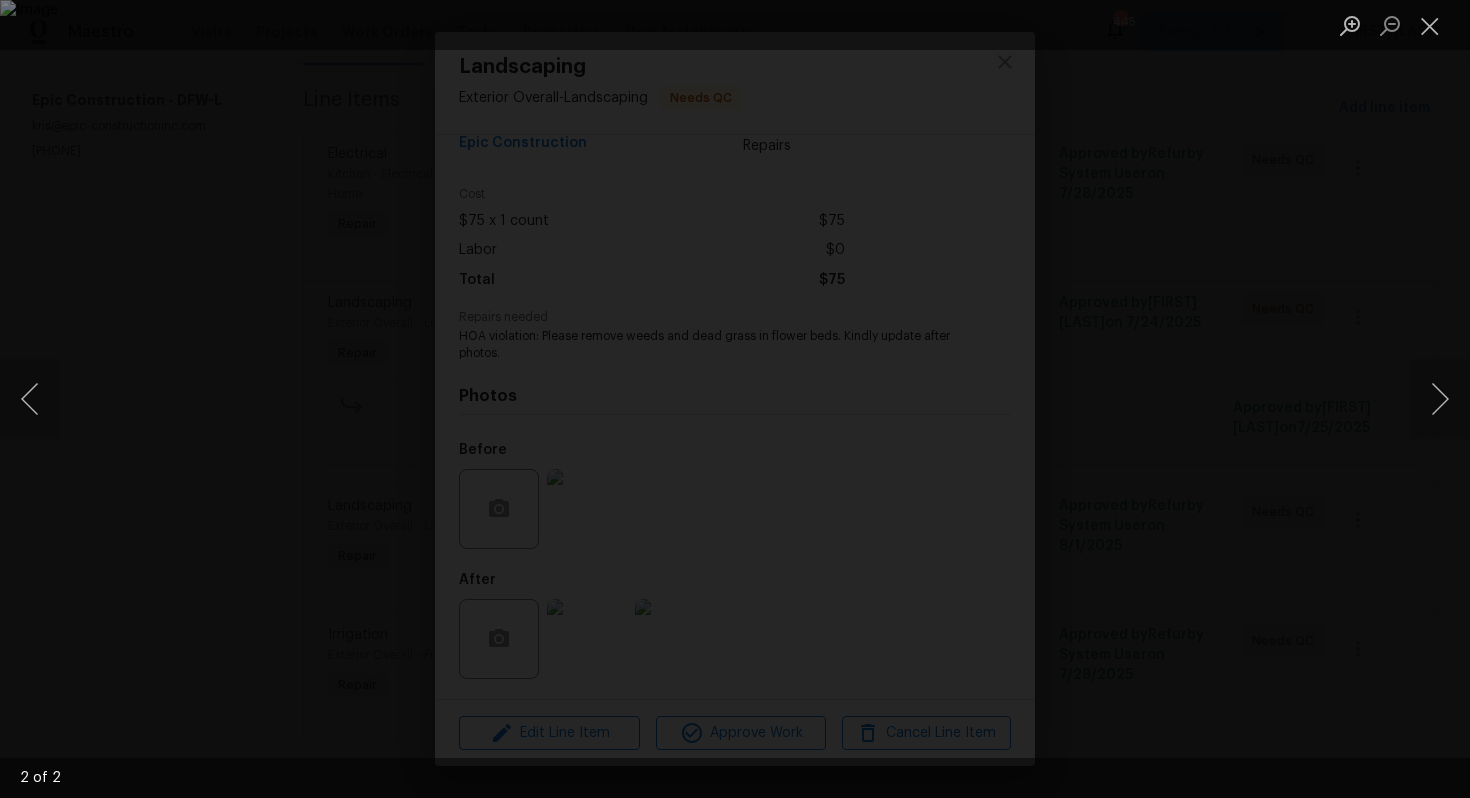 click at bounding box center (735, 399) 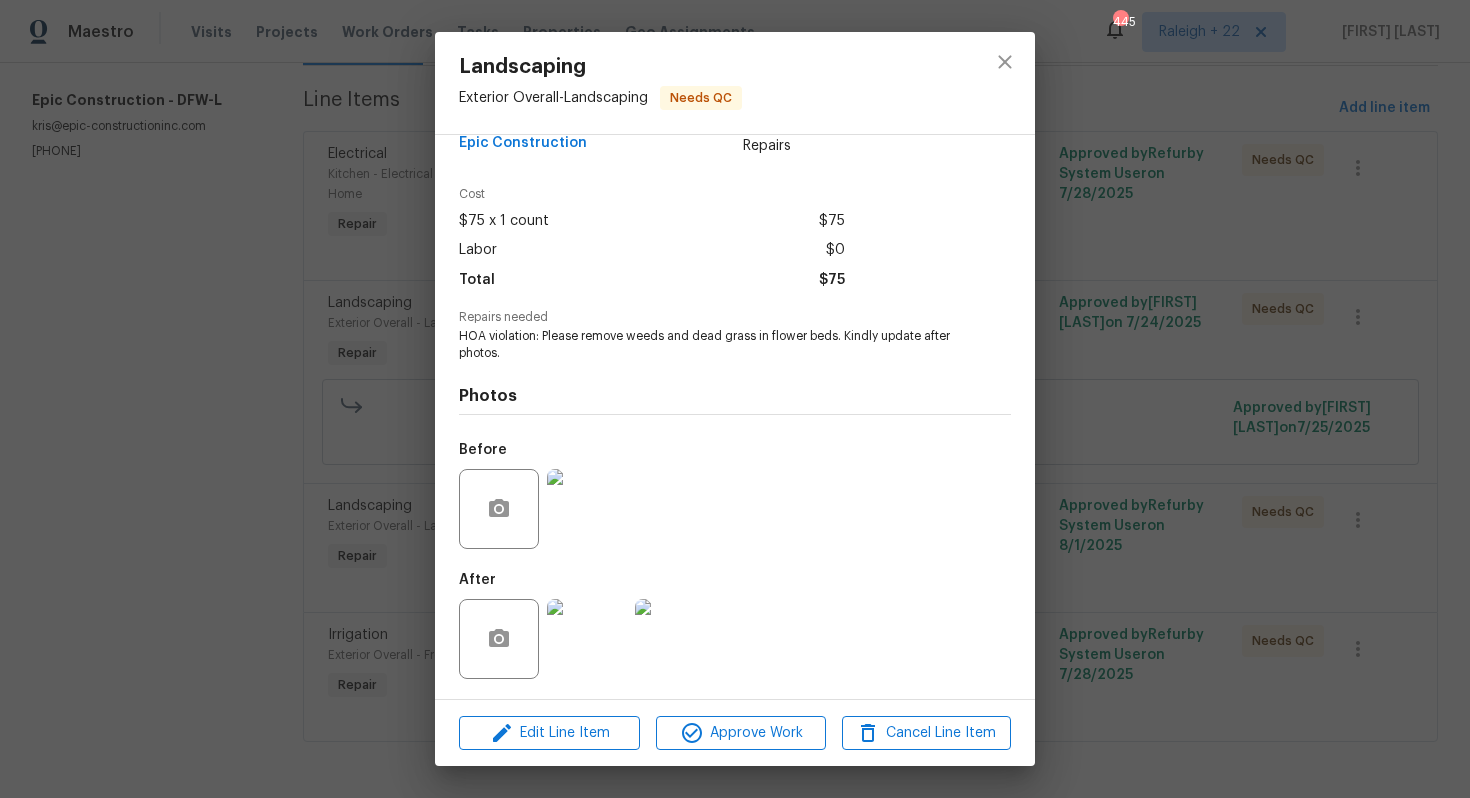 click at bounding box center (587, 509) 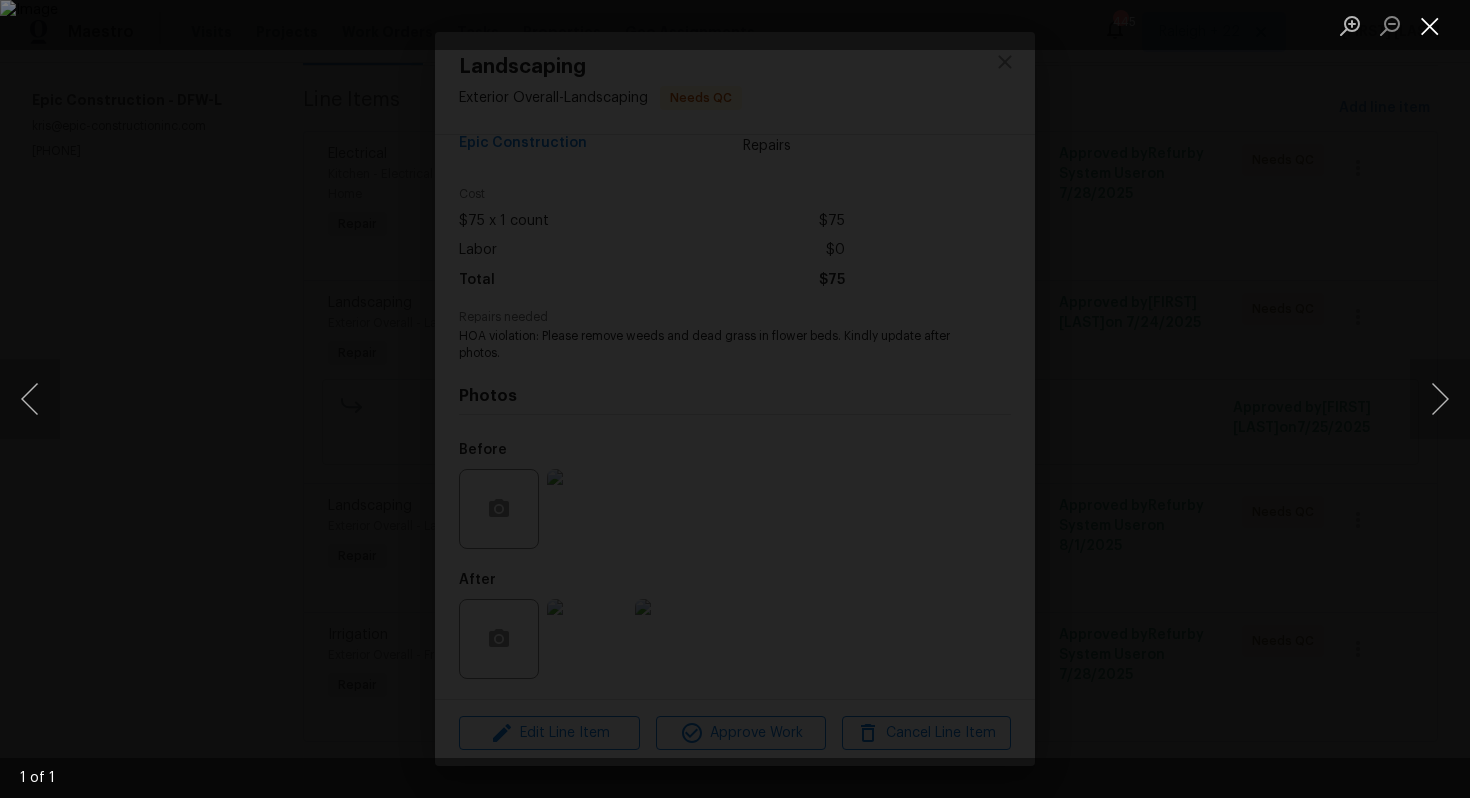 click at bounding box center (1430, 25) 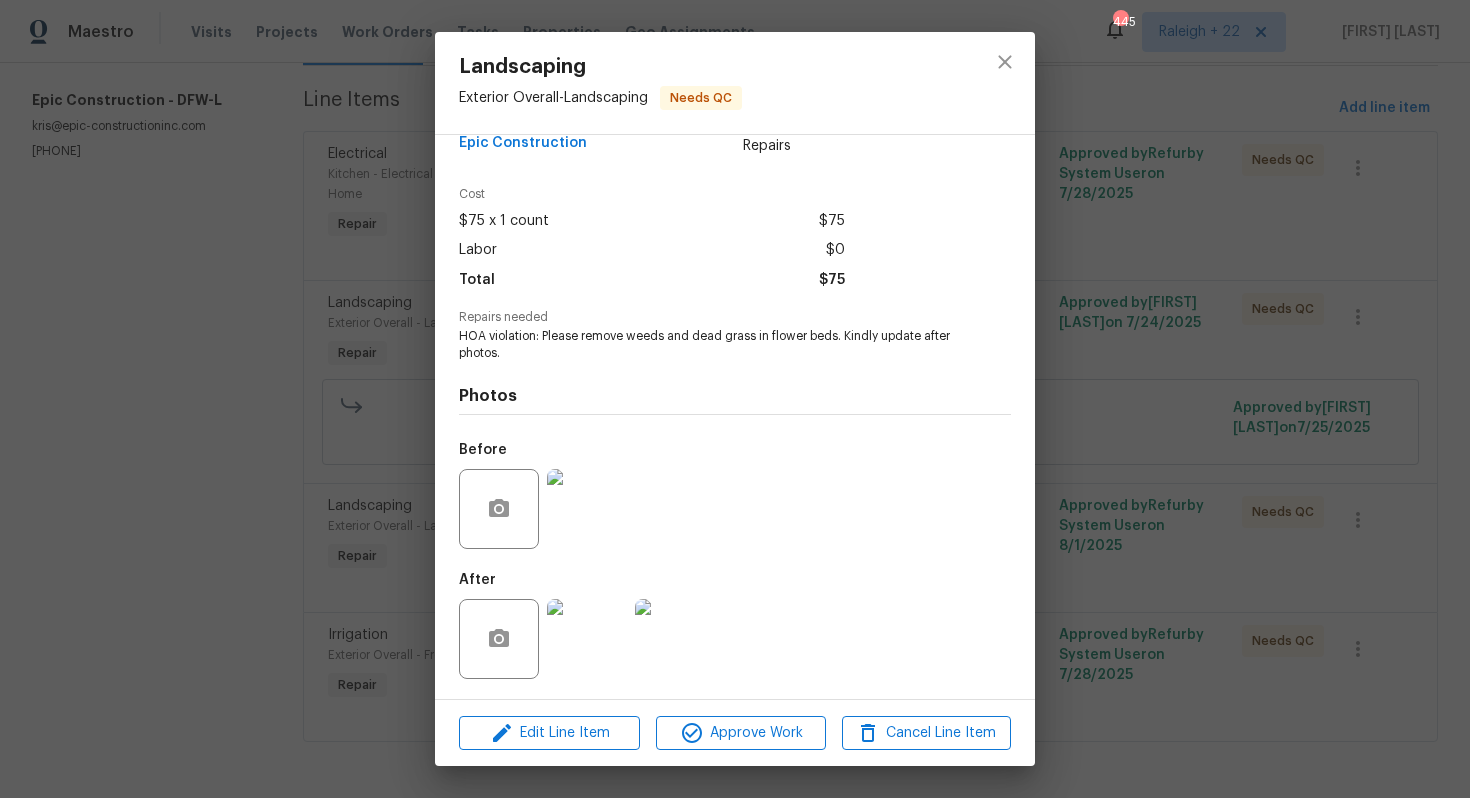 click at bounding box center [587, 639] 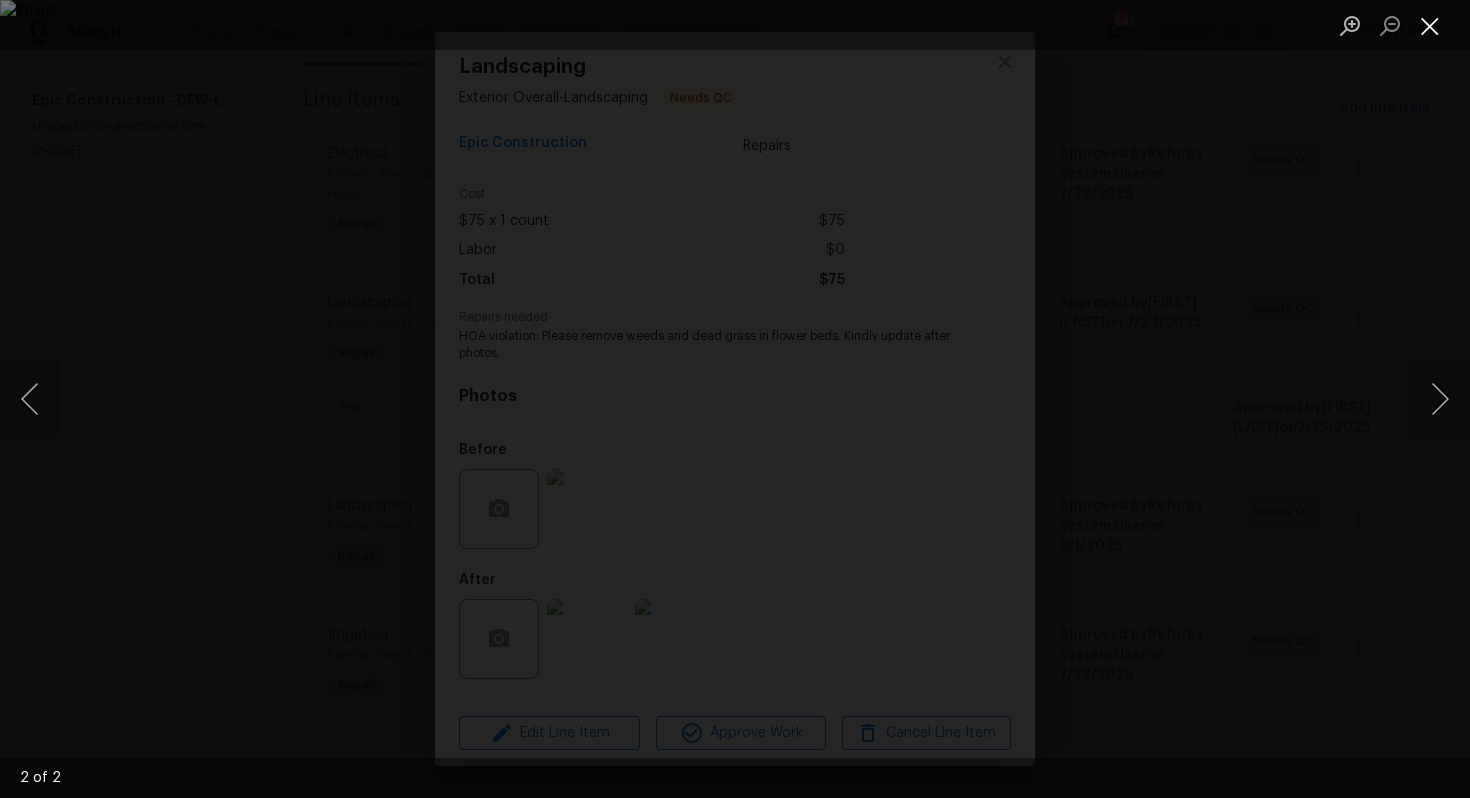 click at bounding box center (1430, 25) 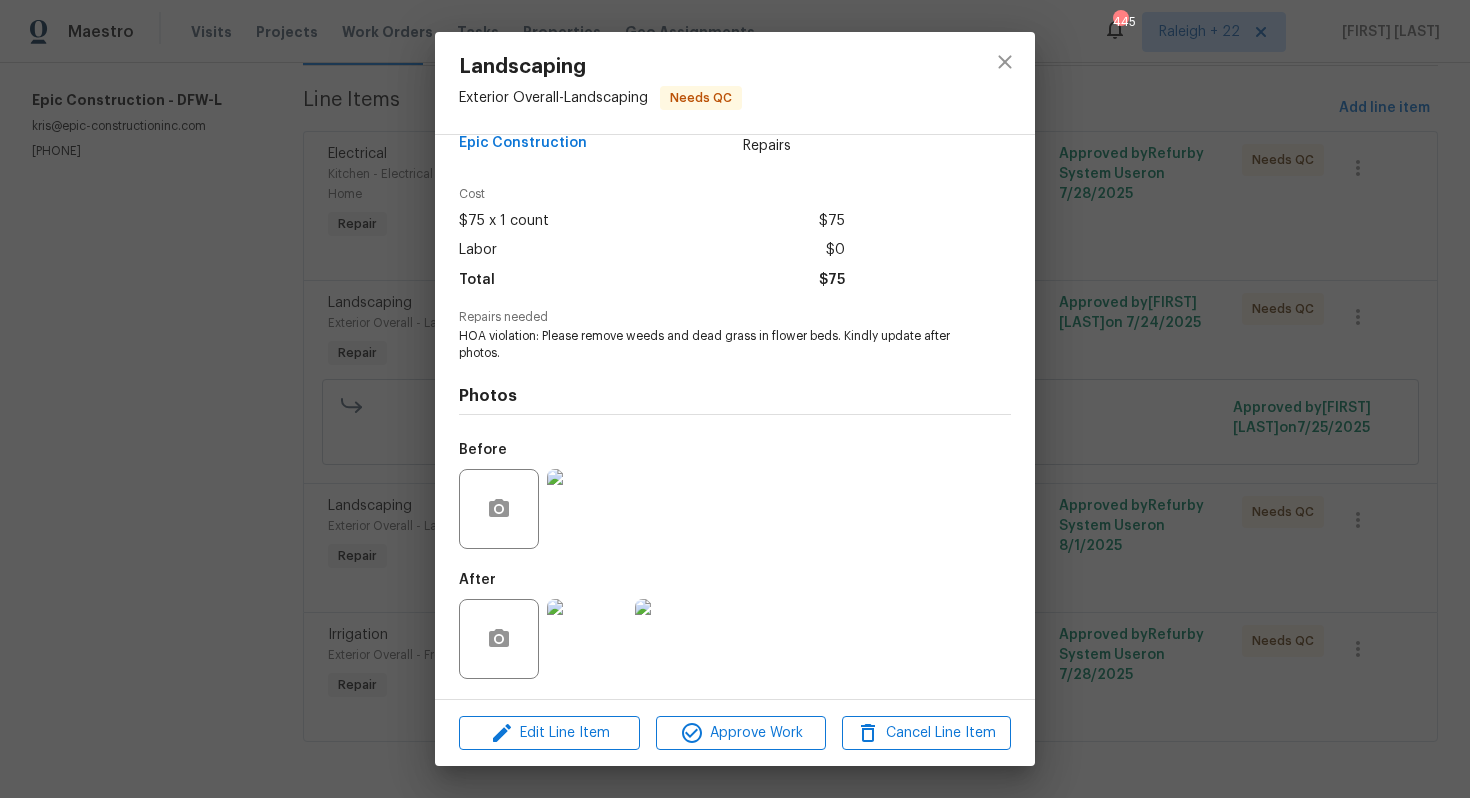 click on "Landscaping Exterior Overall  -  Landscaping Needs QC Vendor Epic Construction Account Category Repairs Cost $75 x 1 count $75 Labor $0 Total $75 Repairs needed HOA violation: Please remove weeds and dead grass in flower beds. Kindly update after photos. Photos Before After  Edit Line Item  Approve Work  Cancel Line Item" at bounding box center (735, 399) 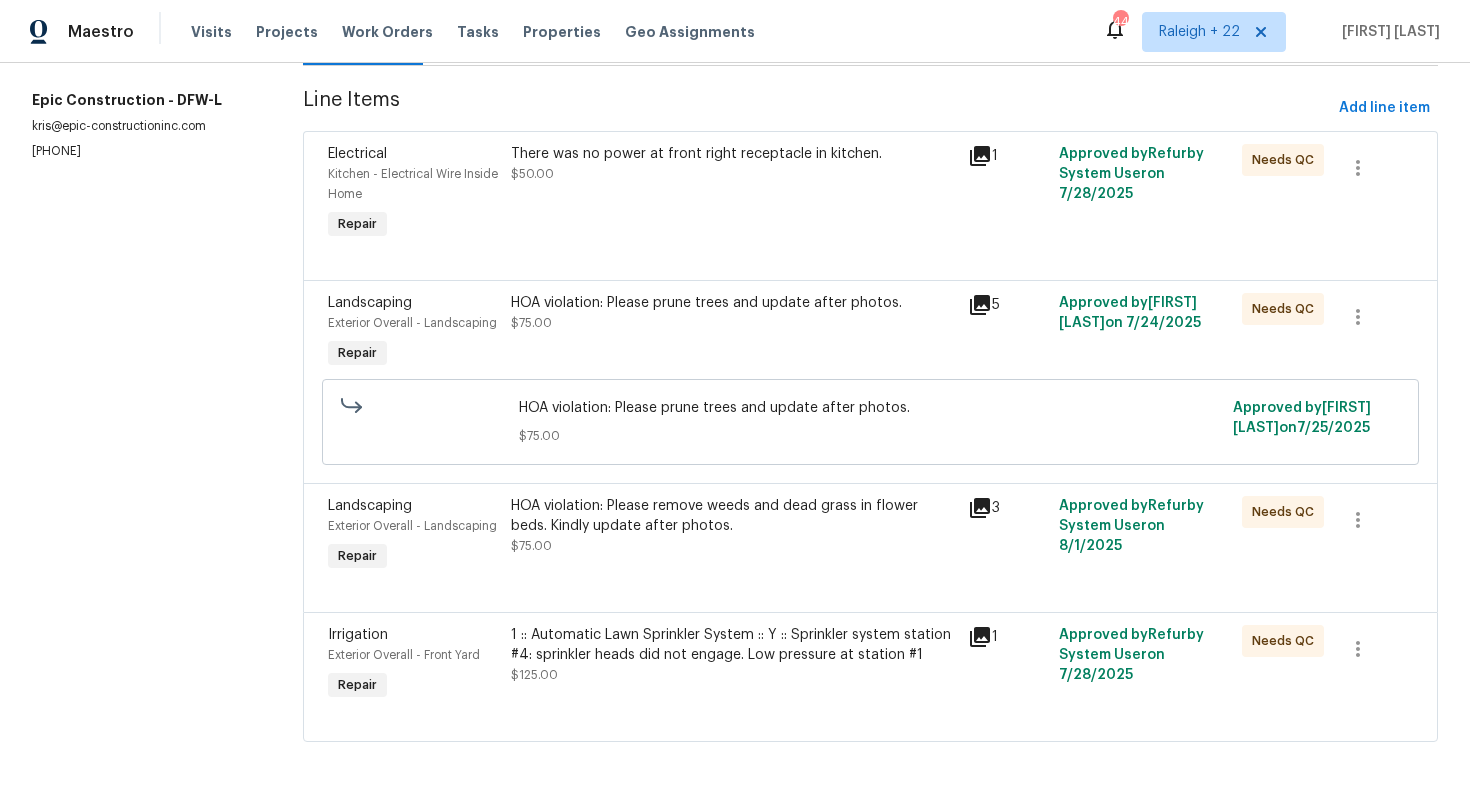 click on "HOA violation: Please prune trees and update after photos." at bounding box center [733, 303] 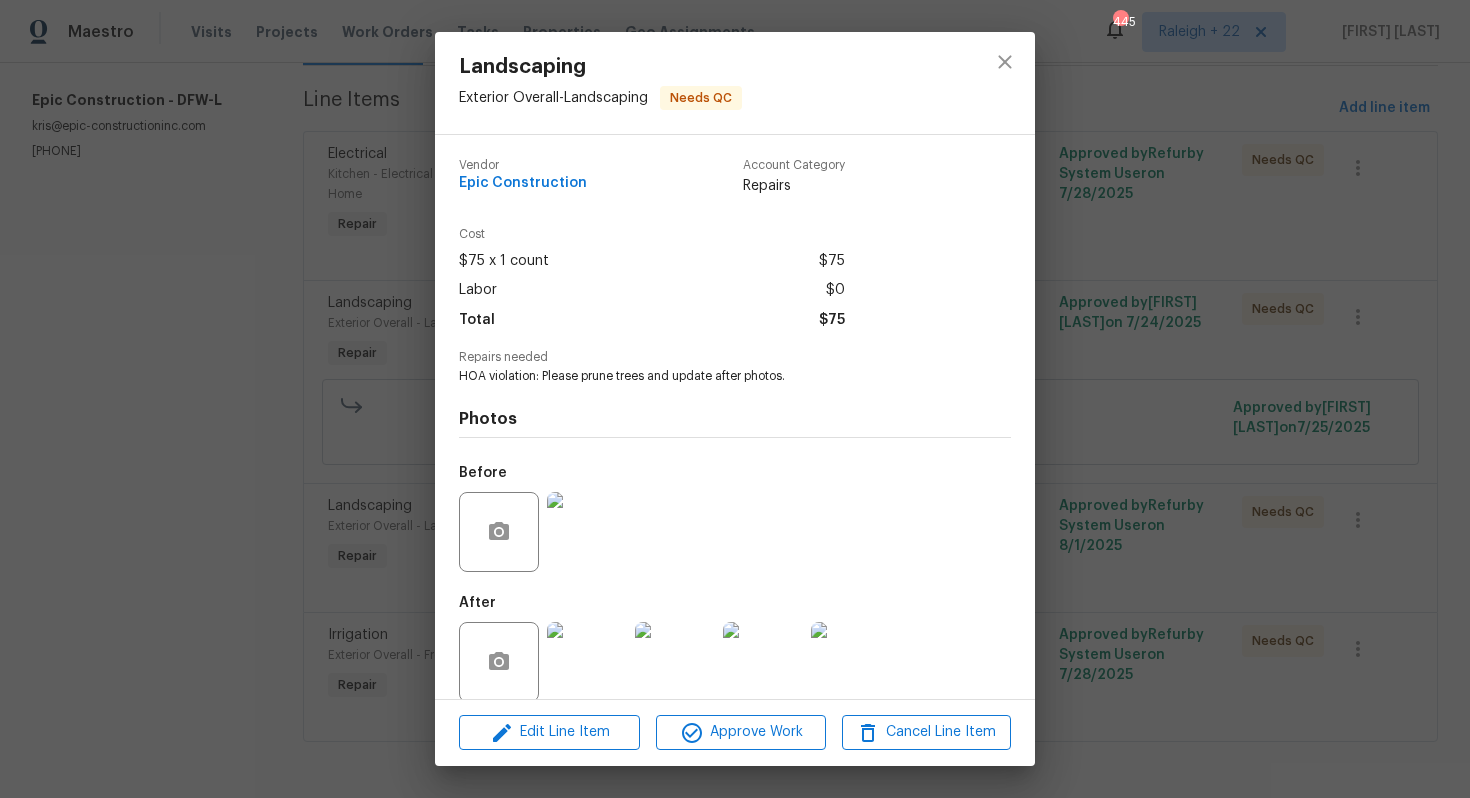 scroll, scrollTop: 23, scrollLeft: 0, axis: vertical 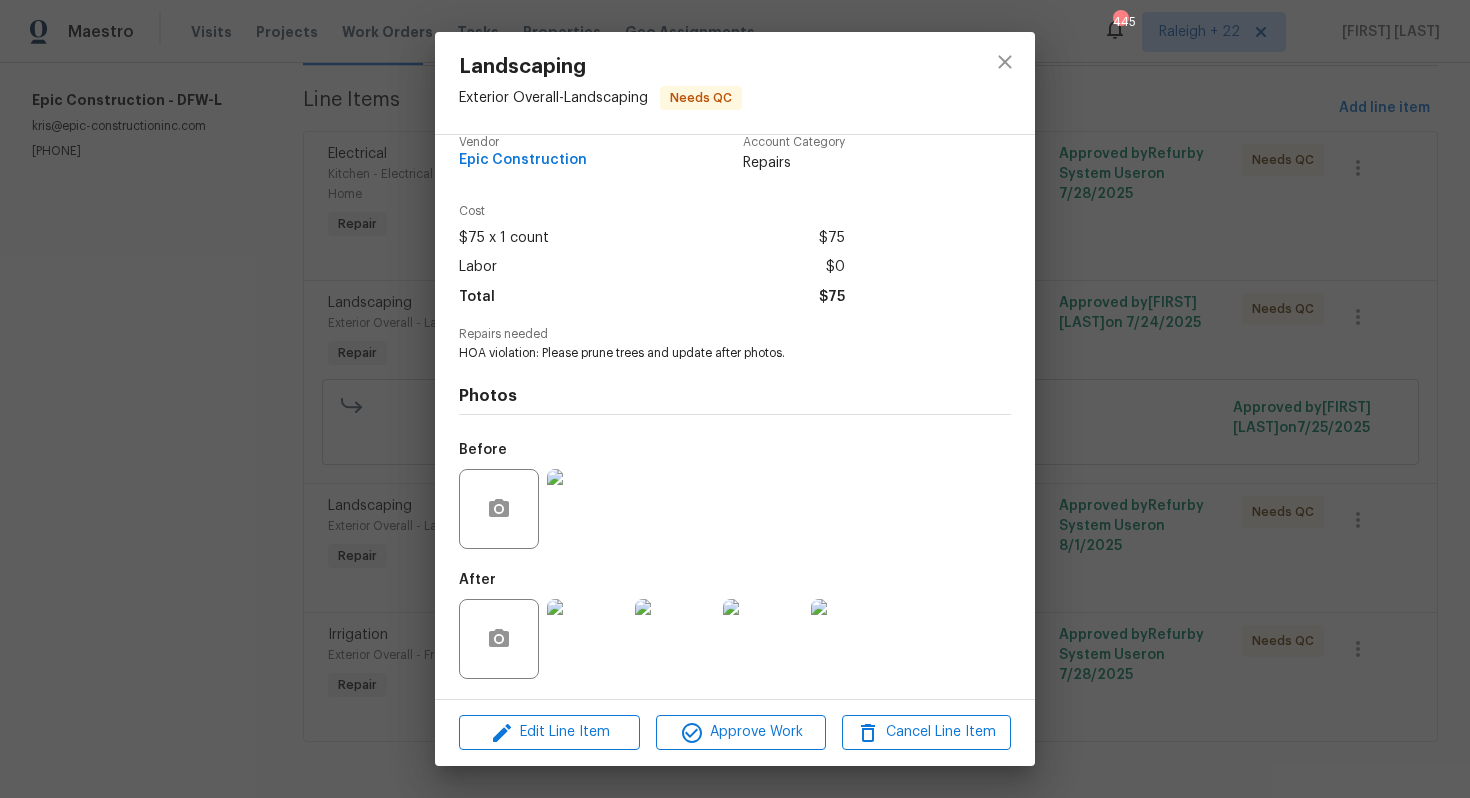 click at bounding box center (763, 639) 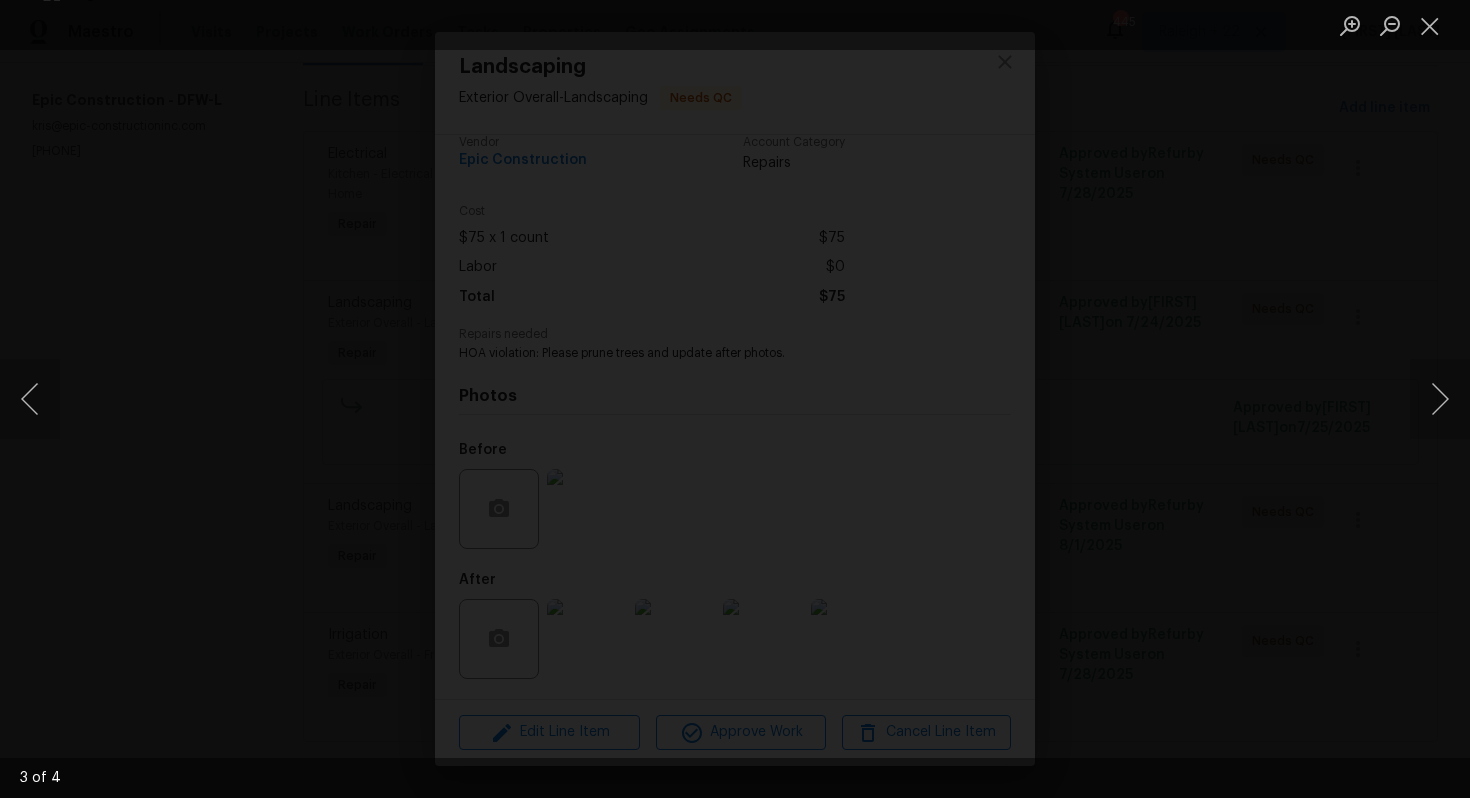 click at bounding box center (804, 397) 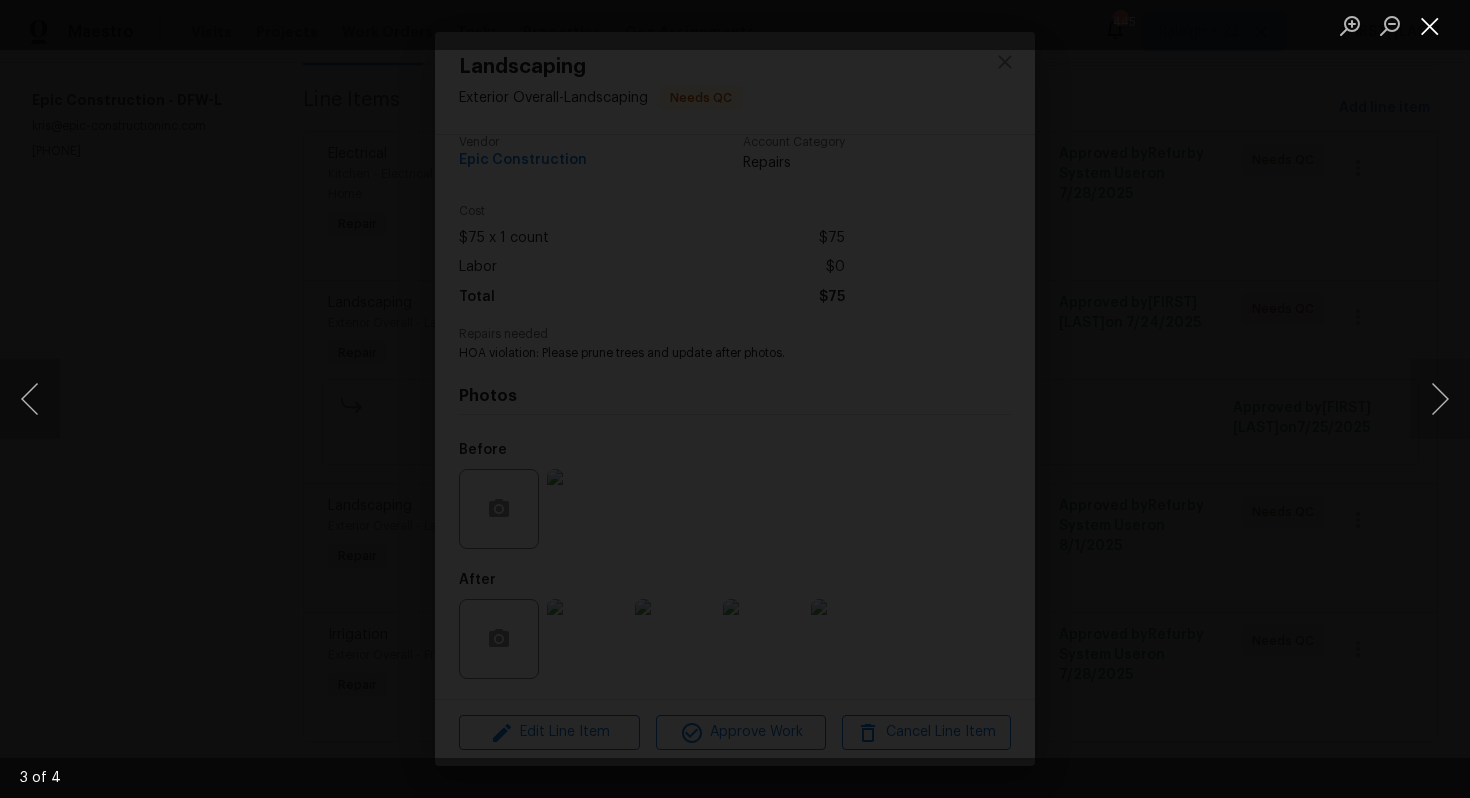 click at bounding box center (1430, 25) 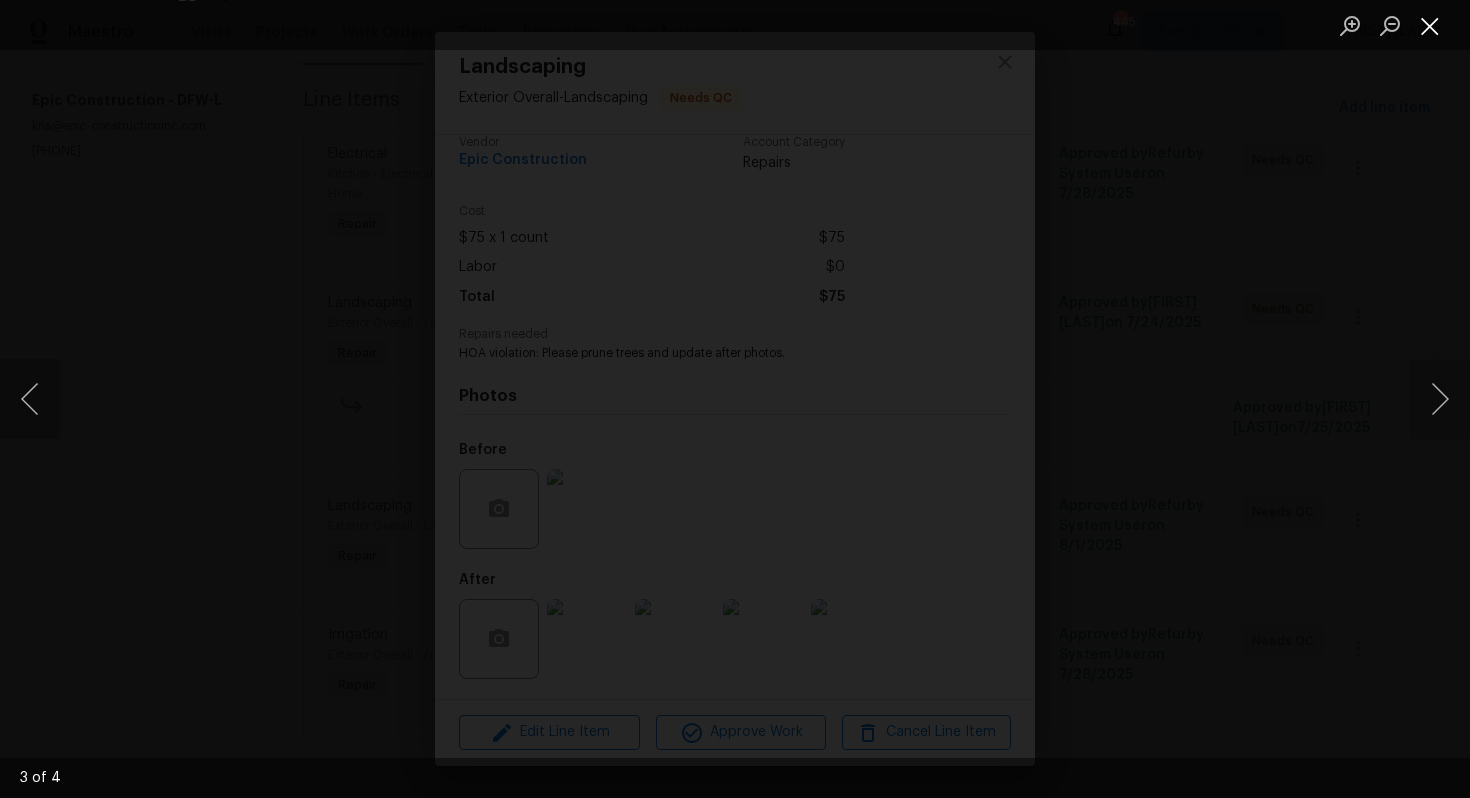 click at bounding box center [1430, 25] 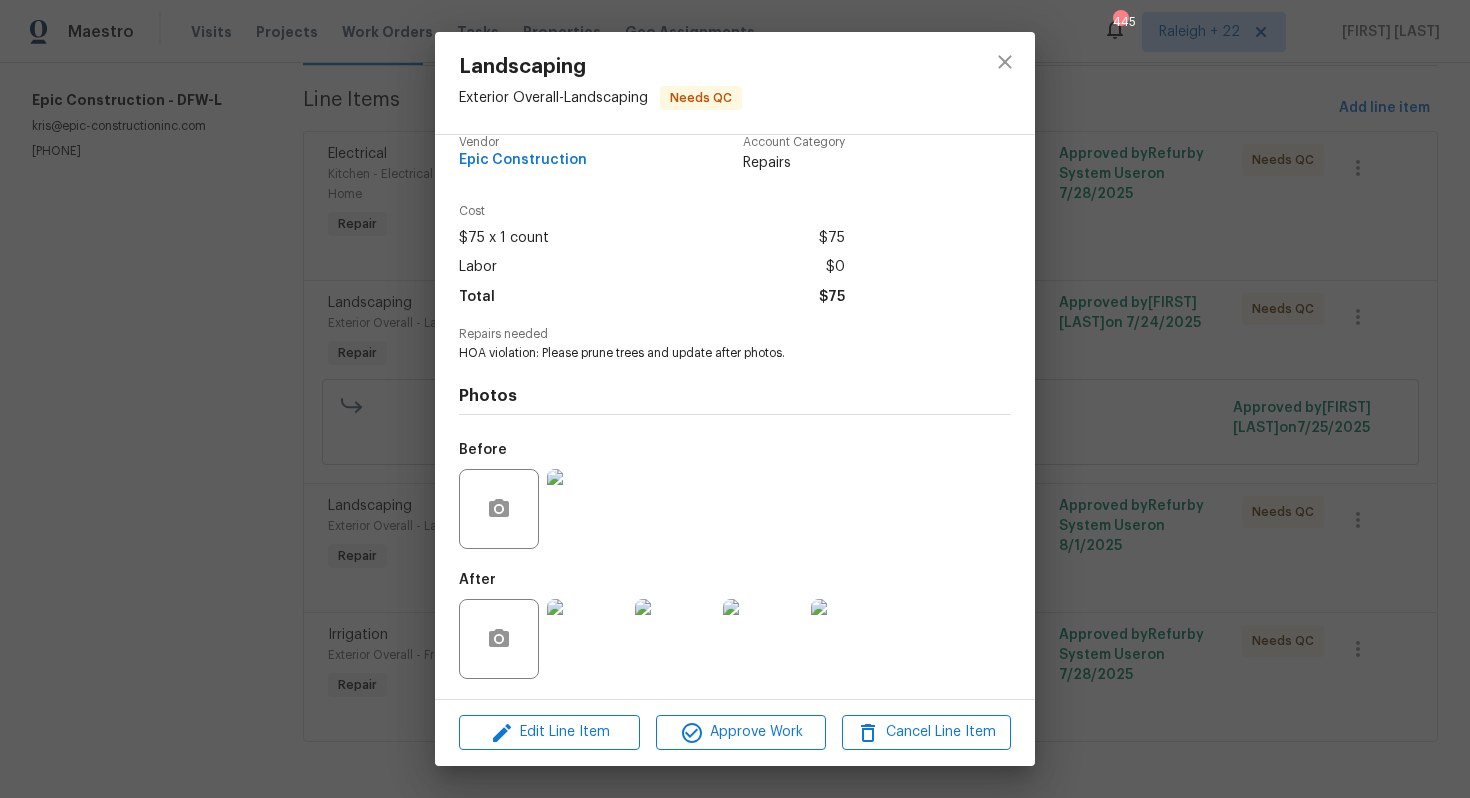 click on "Landscaping Exterior Overall  -  Landscaping Needs QC Vendor Epic Construction Account Category Repairs Cost $75 x 1 count $75 Labor $0 Total $75 Repairs needed HOA violation: Please prune trees and update after photos. Photos Before After  Edit Line Item  Approve Work  Cancel Line Item" at bounding box center (735, 399) 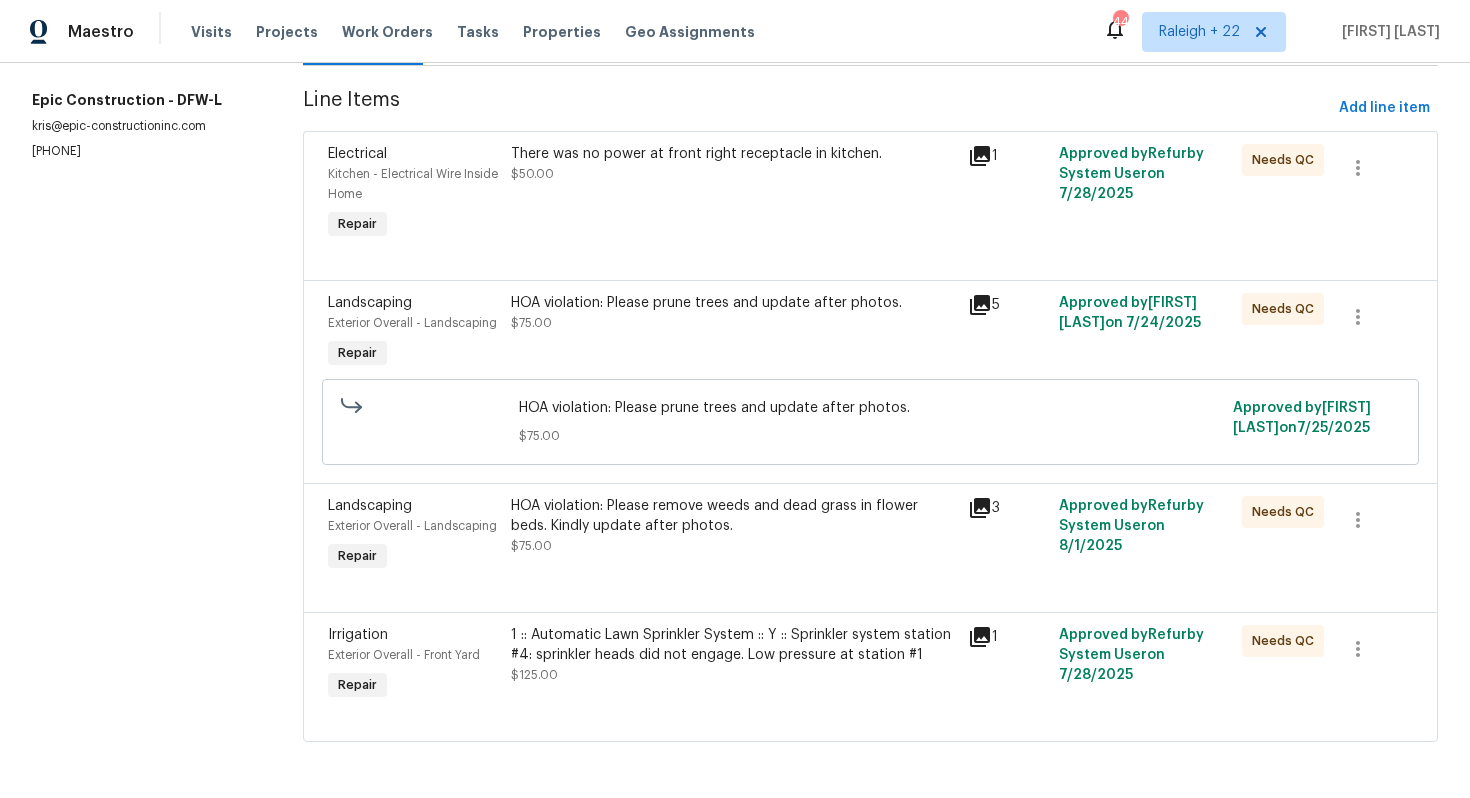 scroll, scrollTop: 0, scrollLeft: 0, axis: both 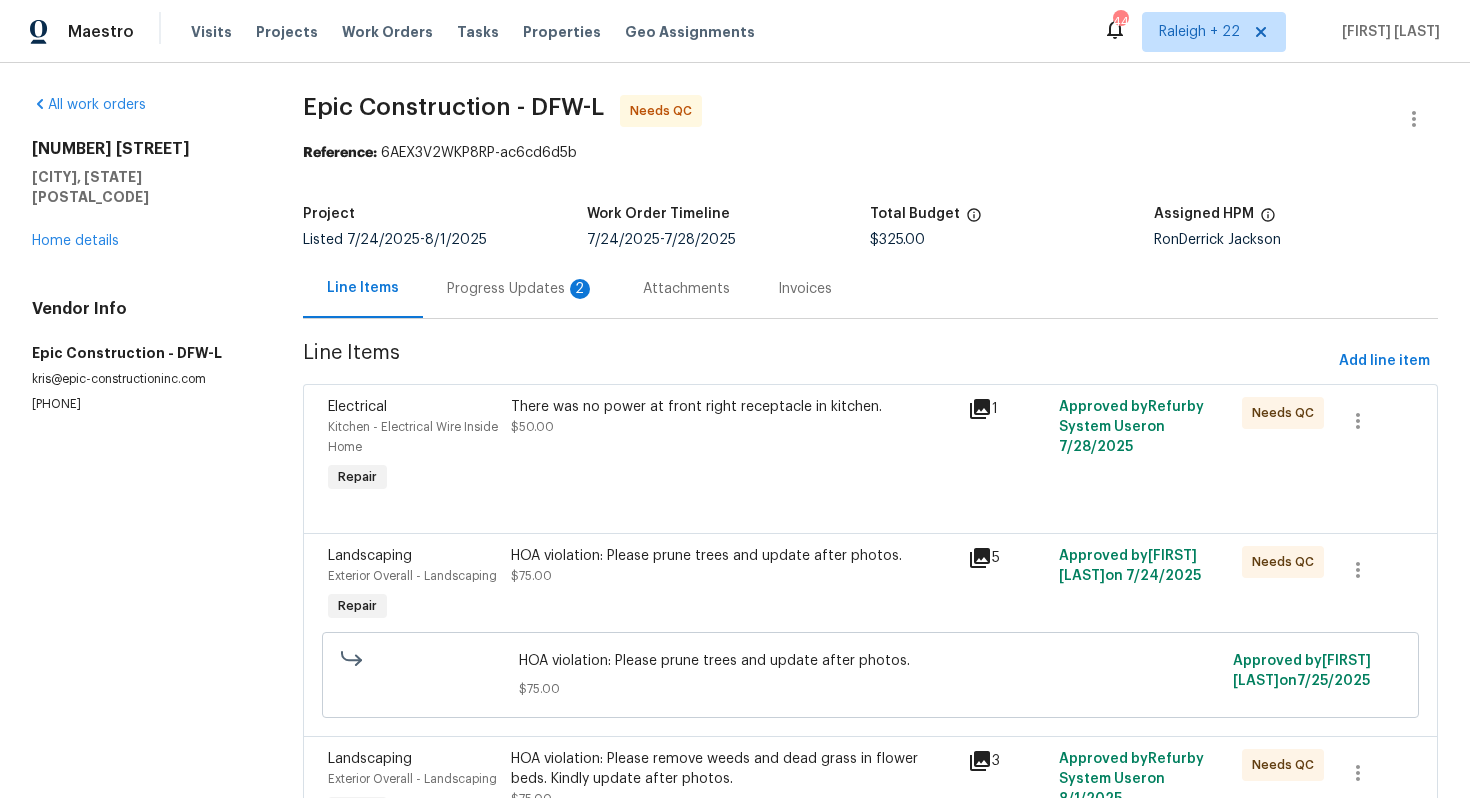 click on "Progress Updates 2" at bounding box center [521, 289] 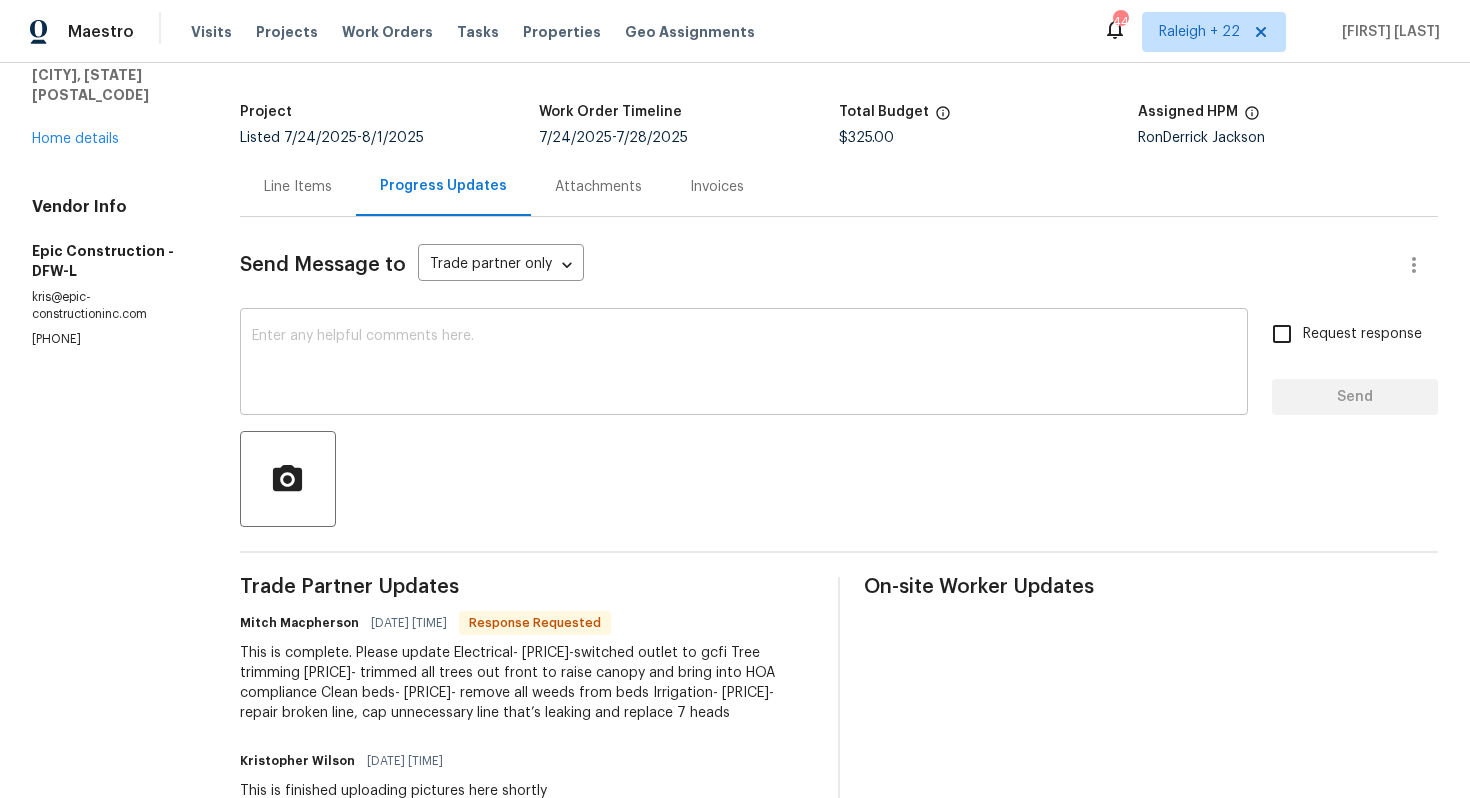 scroll, scrollTop: 105, scrollLeft: 0, axis: vertical 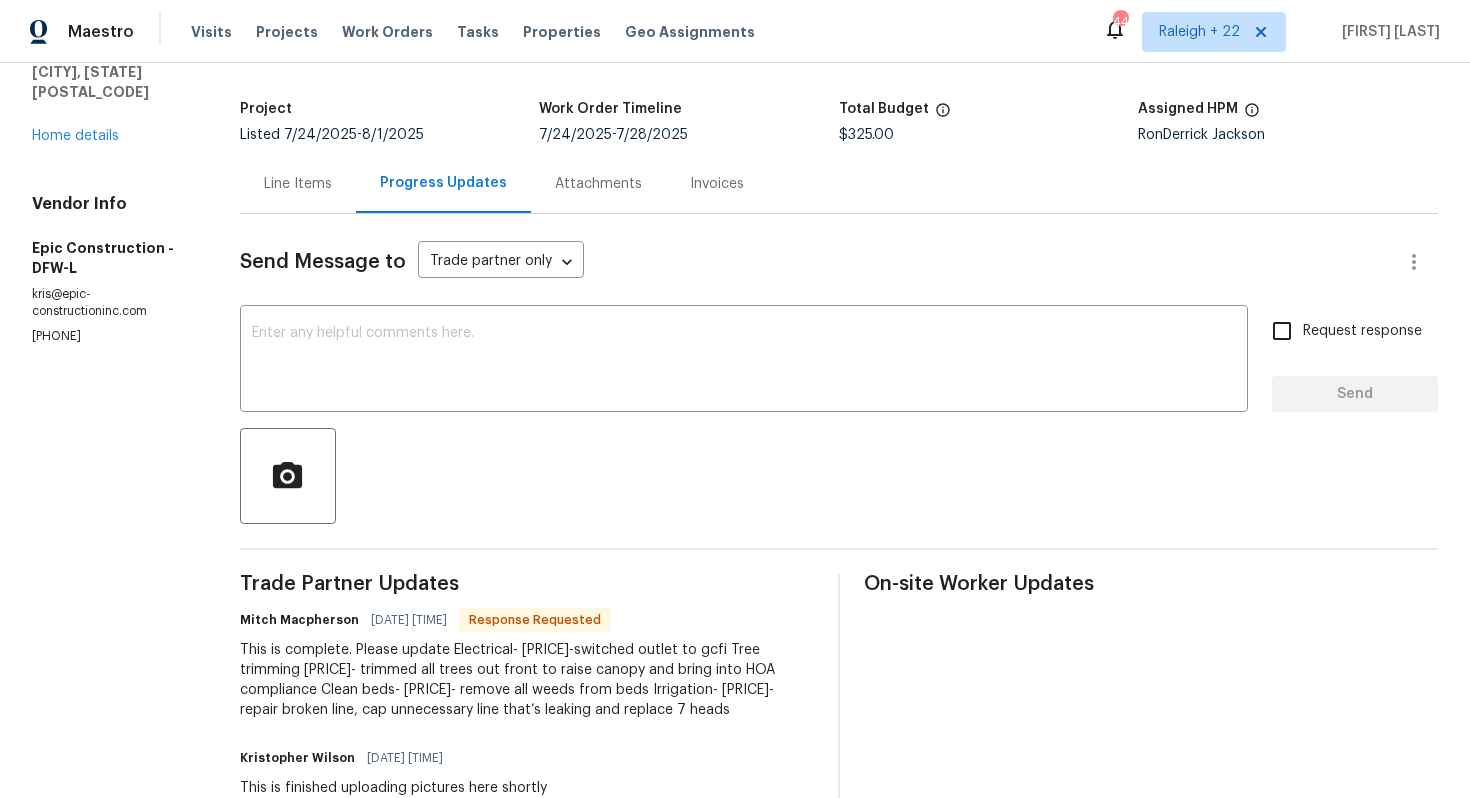 click on "Line Items" at bounding box center (298, 183) 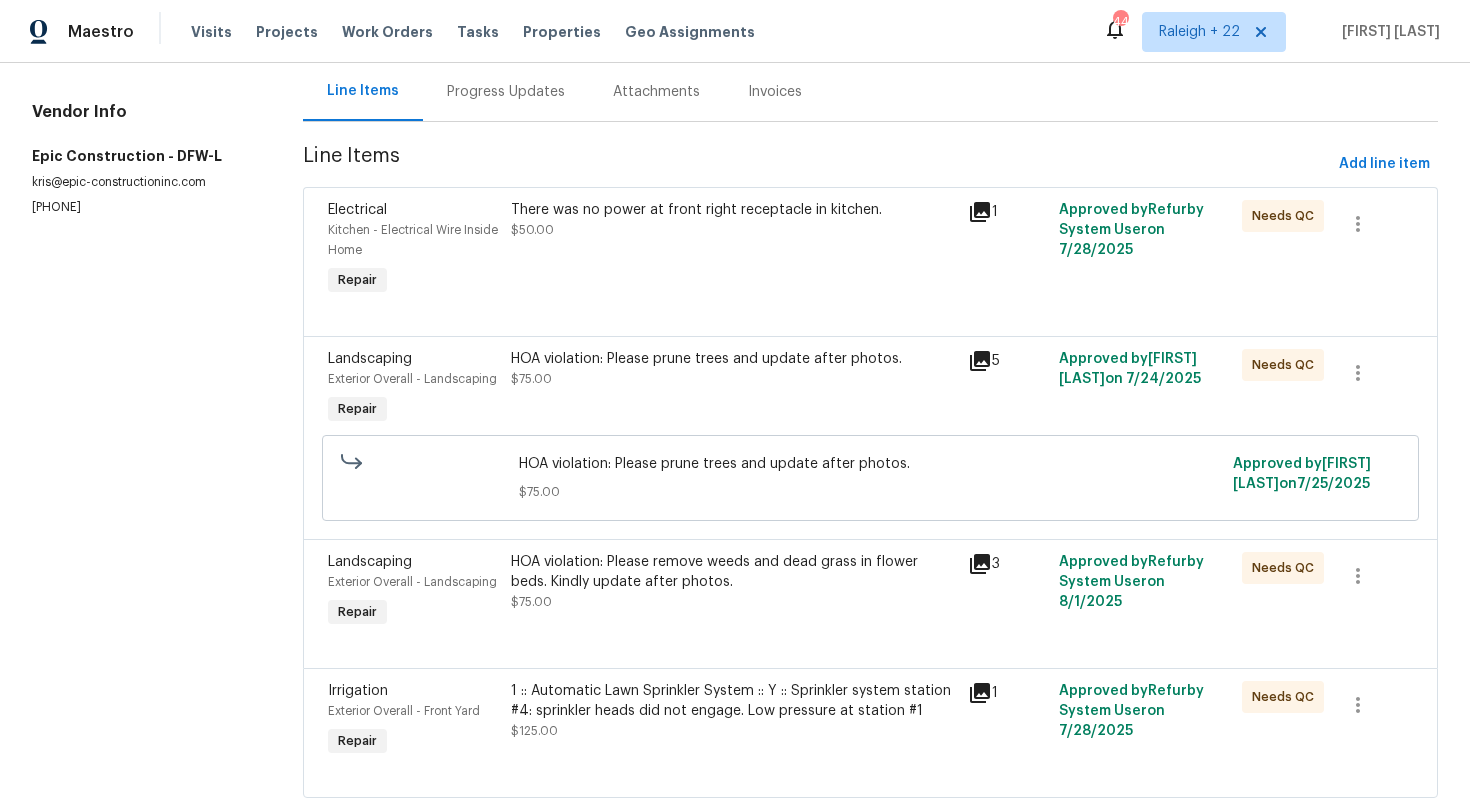 scroll, scrollTop: 0, scrollLeft: 0, axis: both 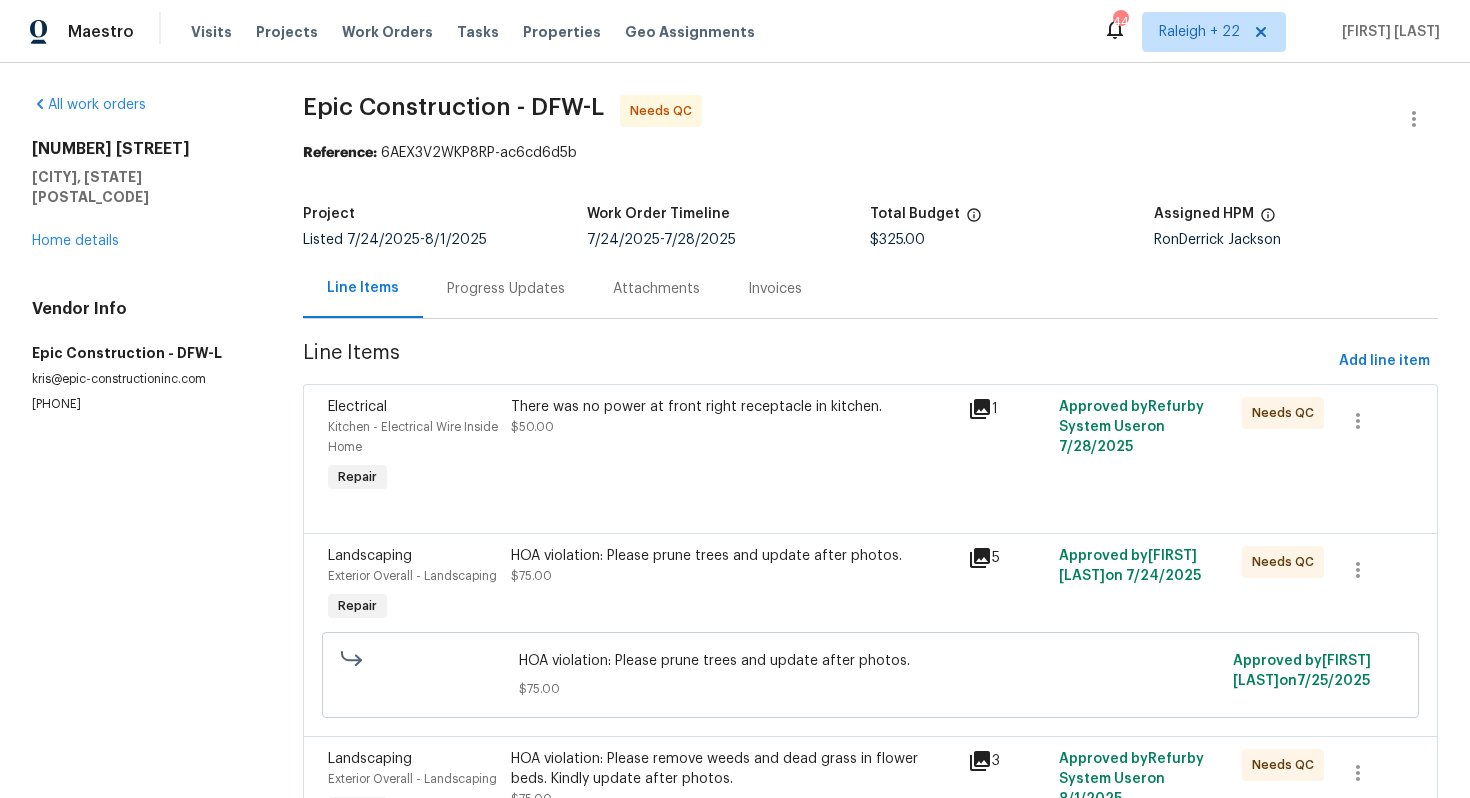 click on "Progress Updates" at bounding box center [506, 289] 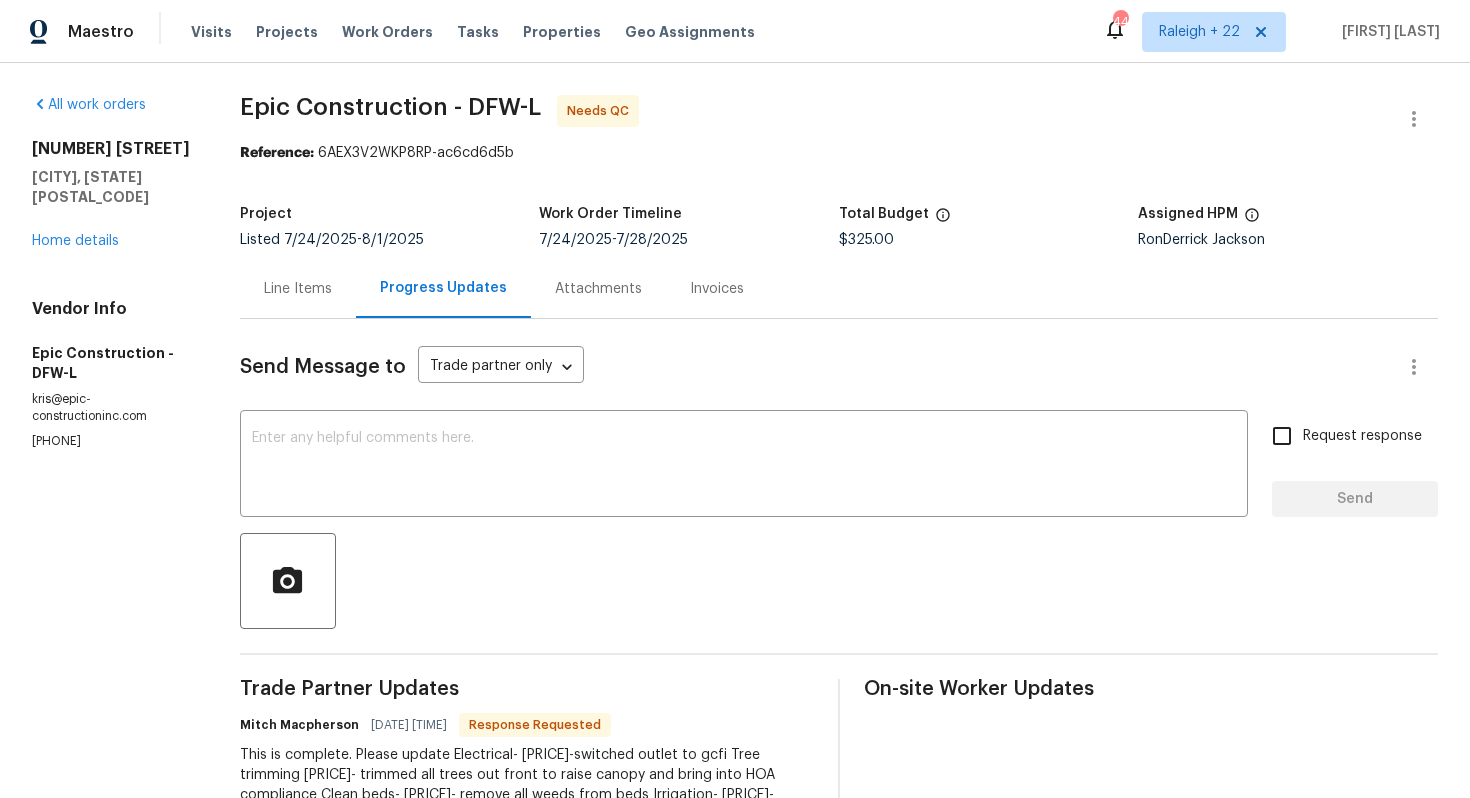 click on "Line Items" at bounding box center [298, 289] 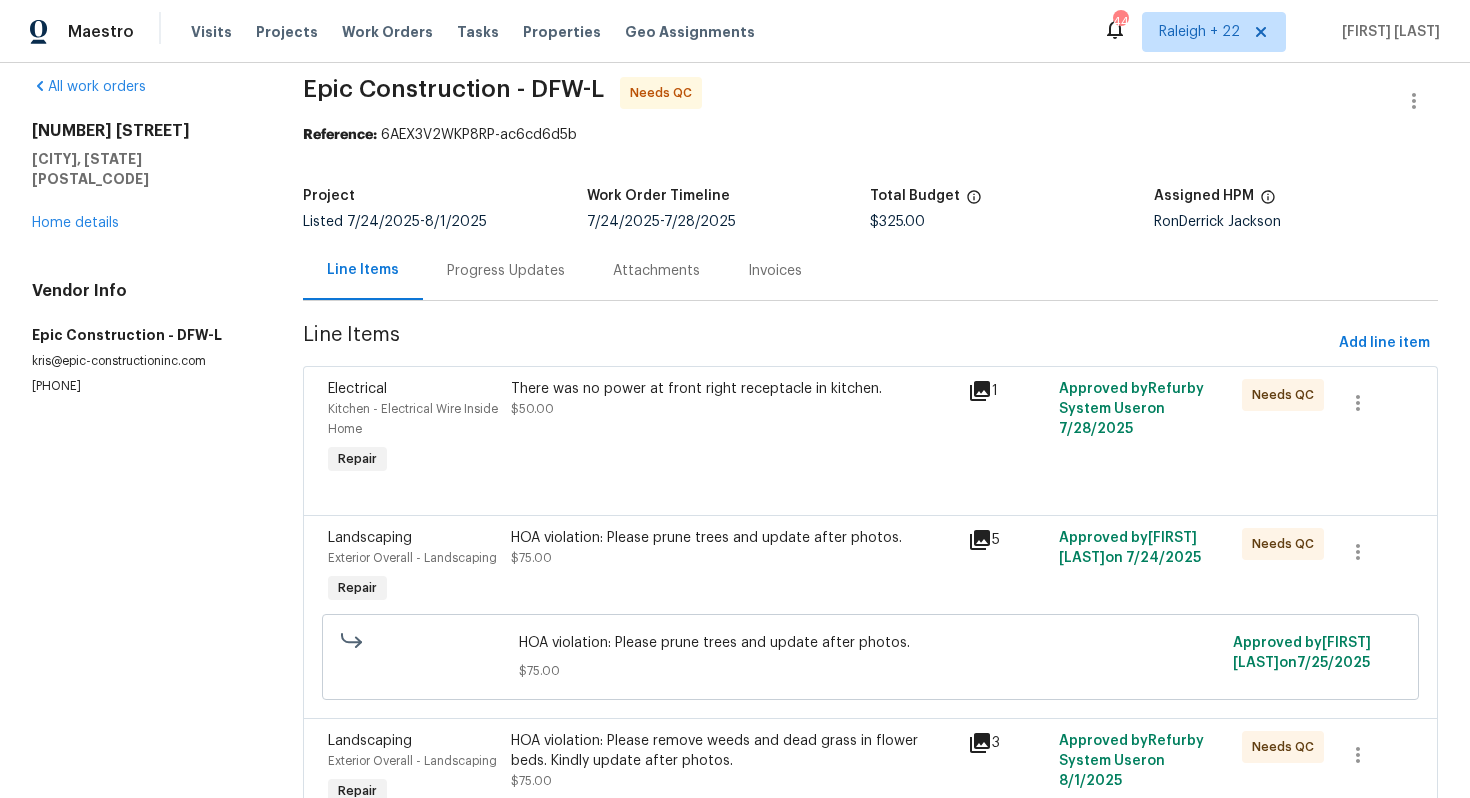scroll, scrollTop: 26, scrollLeft: 0, axis: vertical 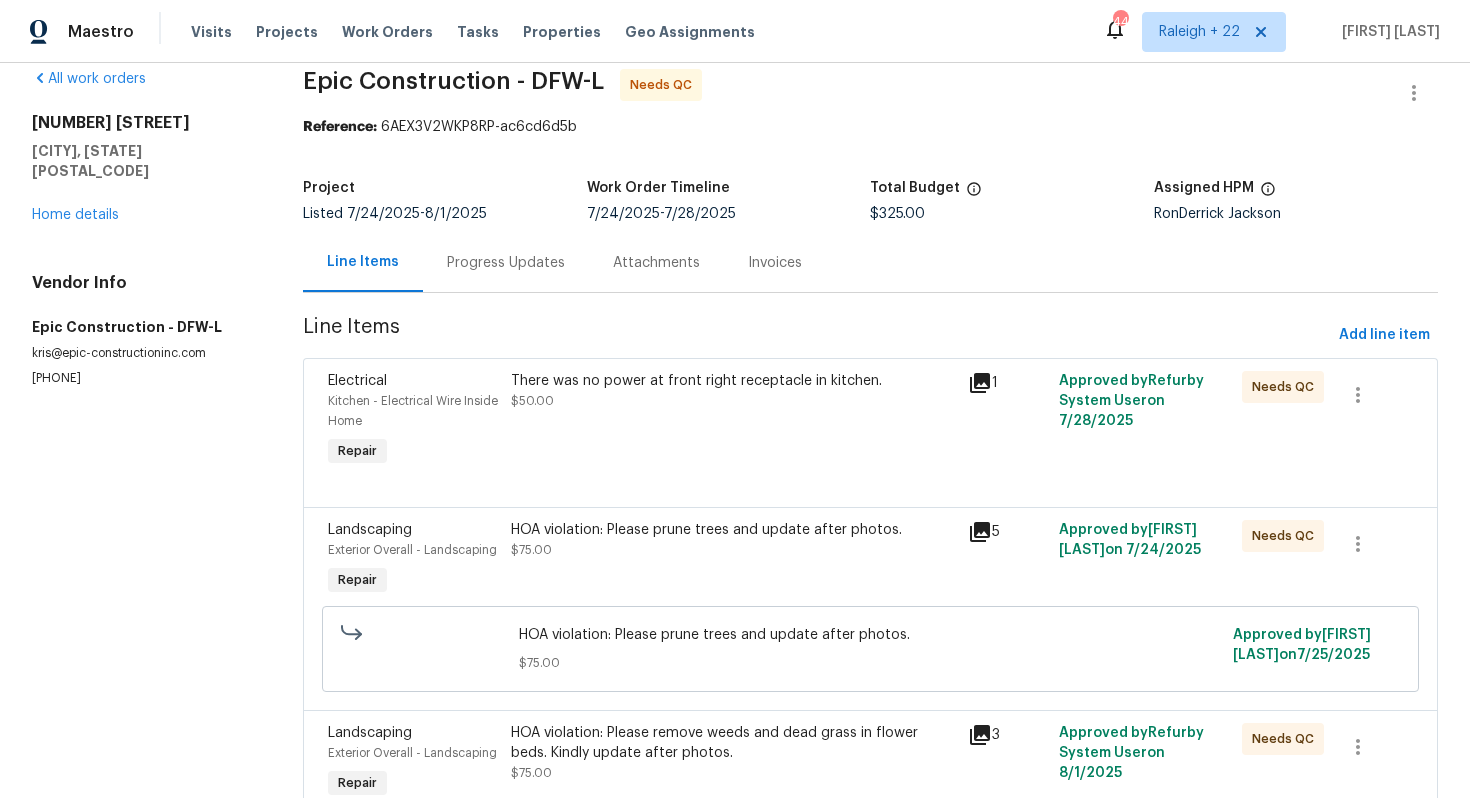 click on "Progress Updates" at bounding box center [506, 263] 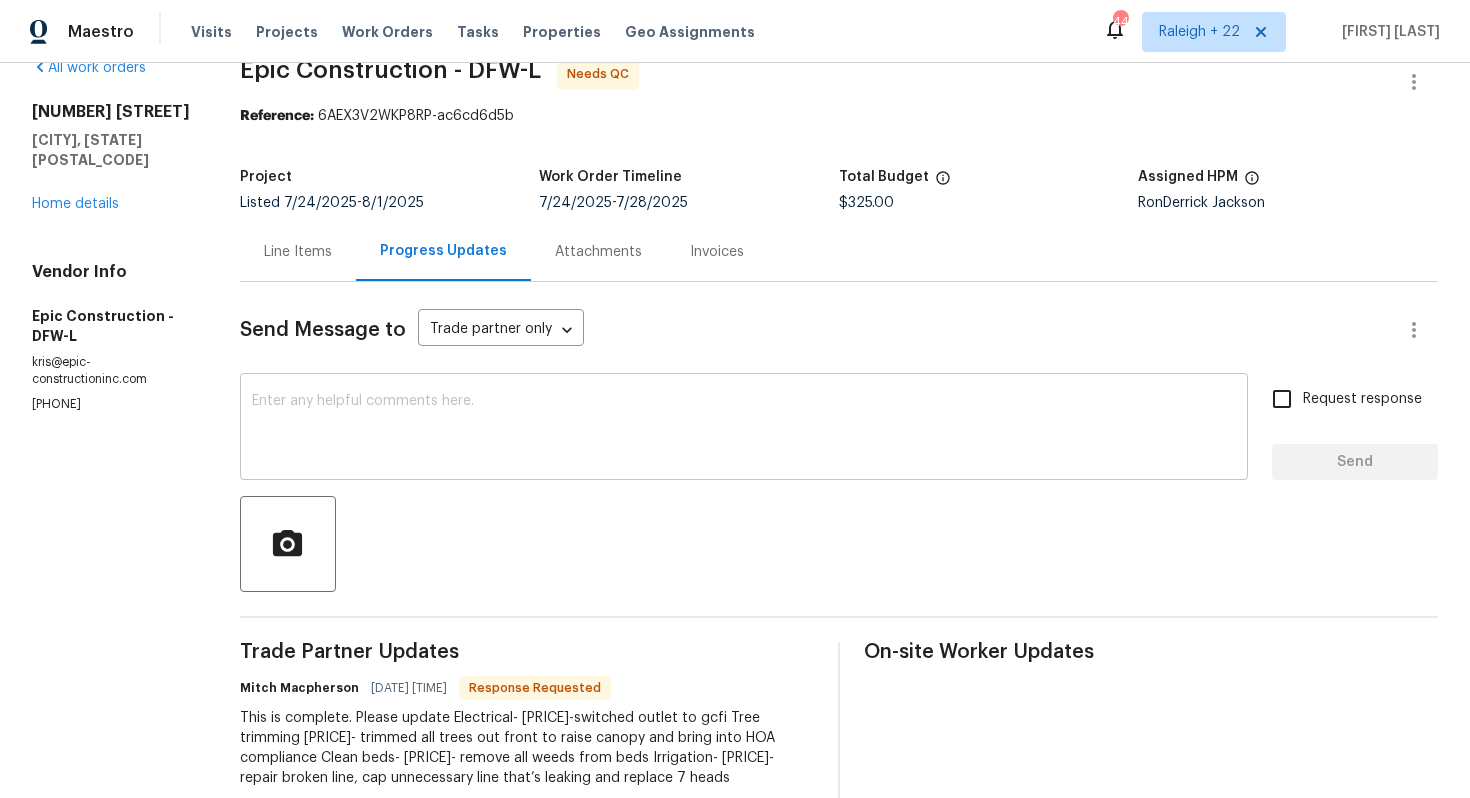 scroll, scrollTop: 40, scrollLeft: 0, axis: vertical 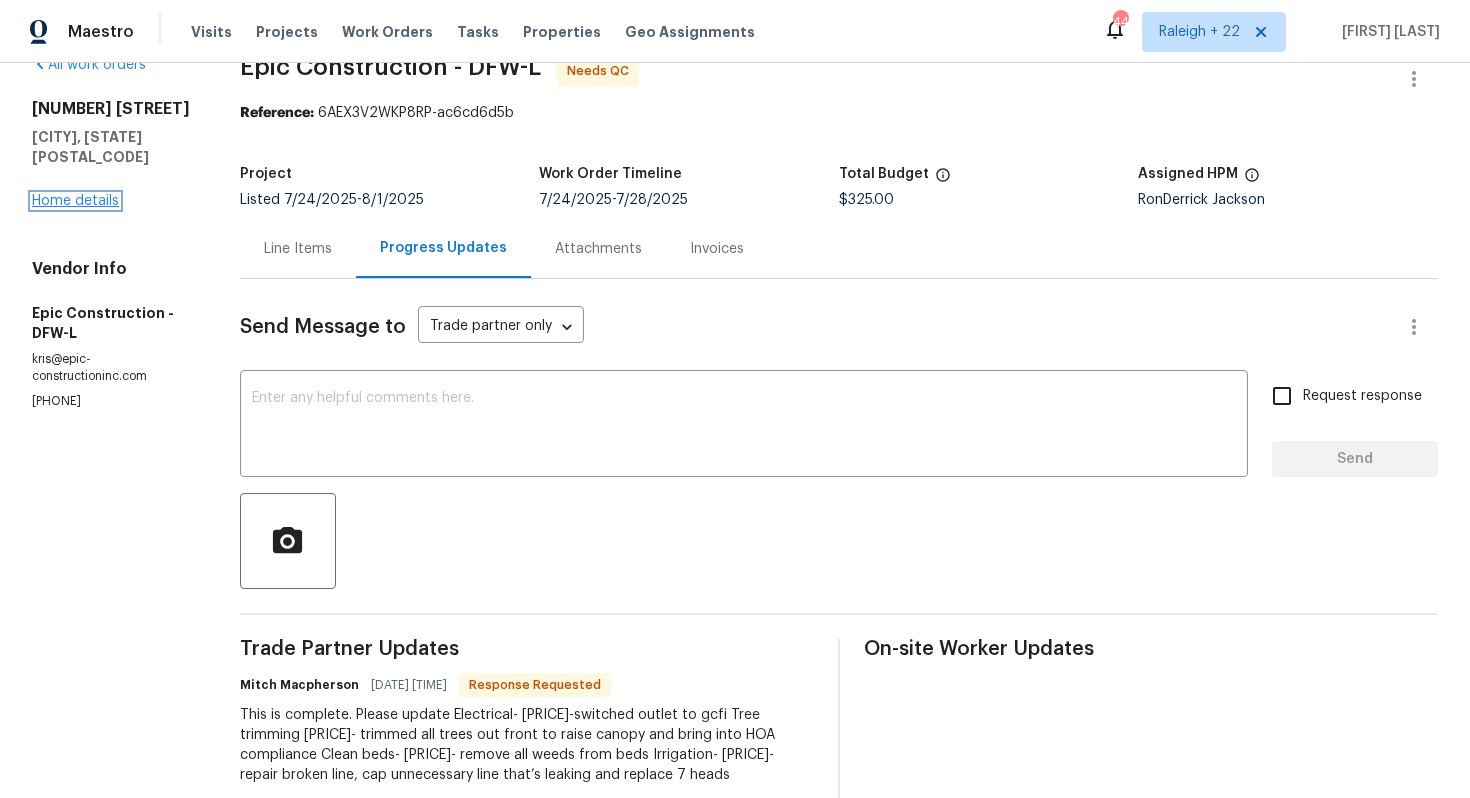 click on "Home details" at bounding box center [75, 201] 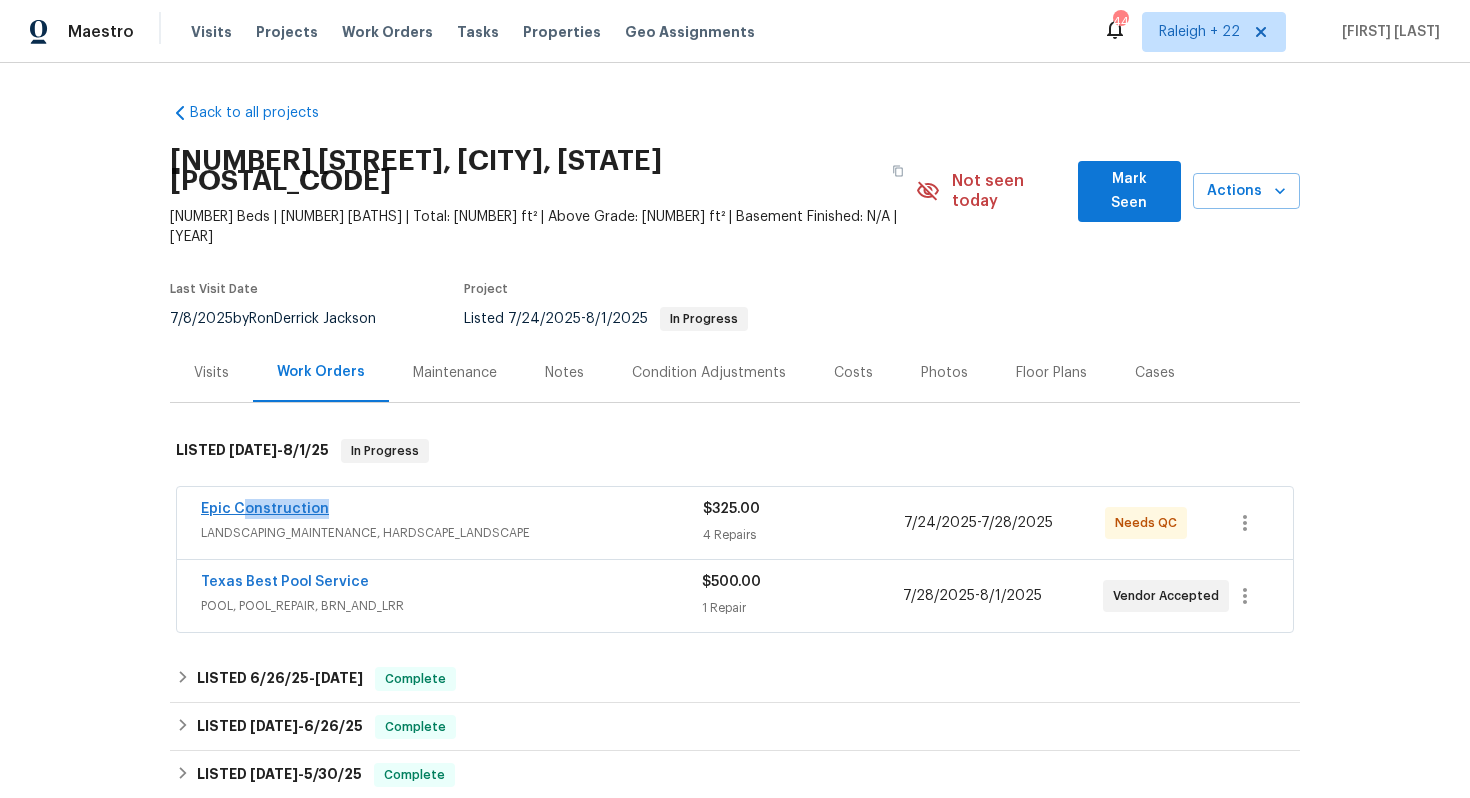drag, startPoint x: 338, startPoint y: 467, endPoint x: 246, endPoint y: 461, distance: 92.19544 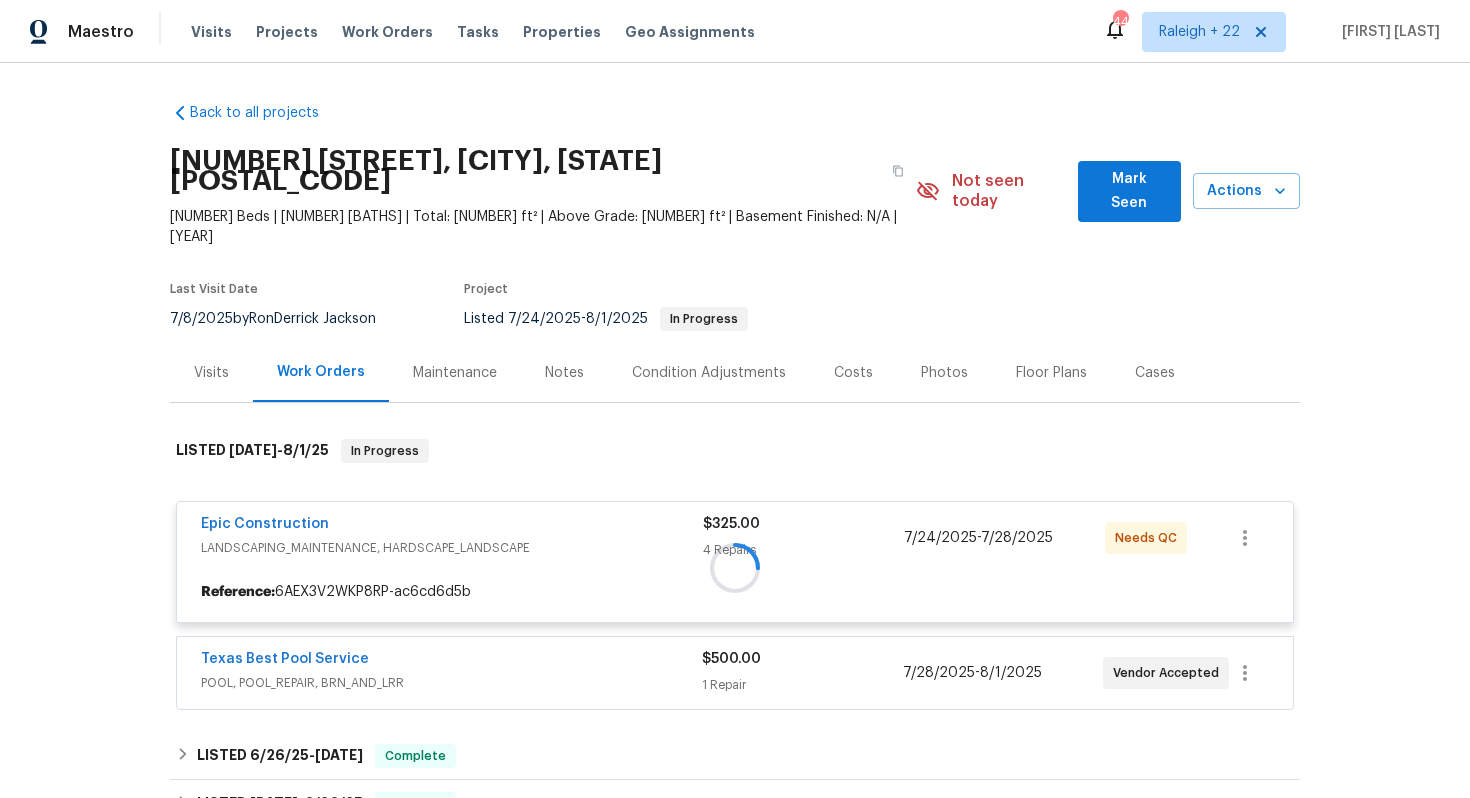 click at bounding box center (735, 567) 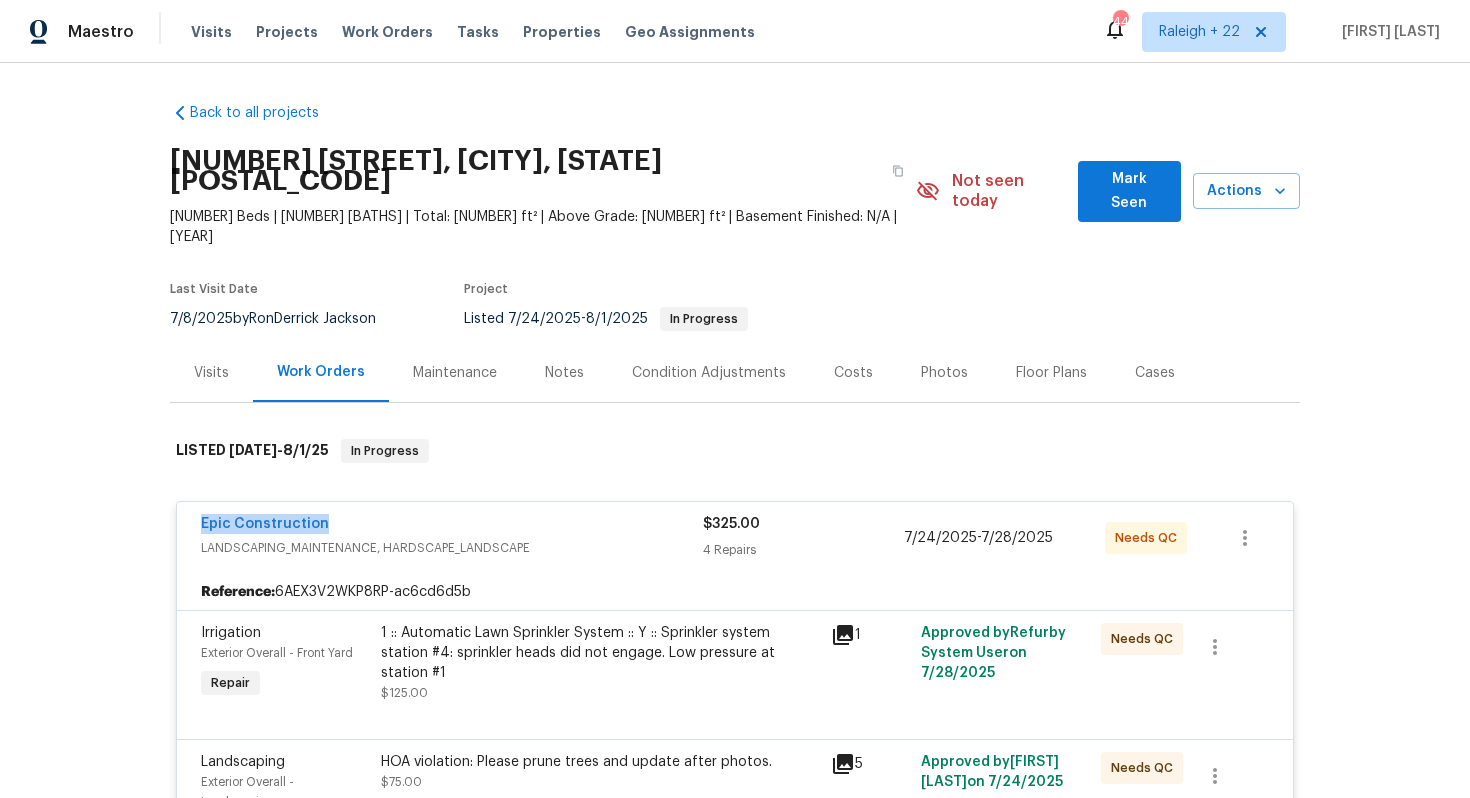 drag, startPoint x: 340, startPoint y: 482, endPoint x: 193, endPoint y: 479, distance: 147.03061 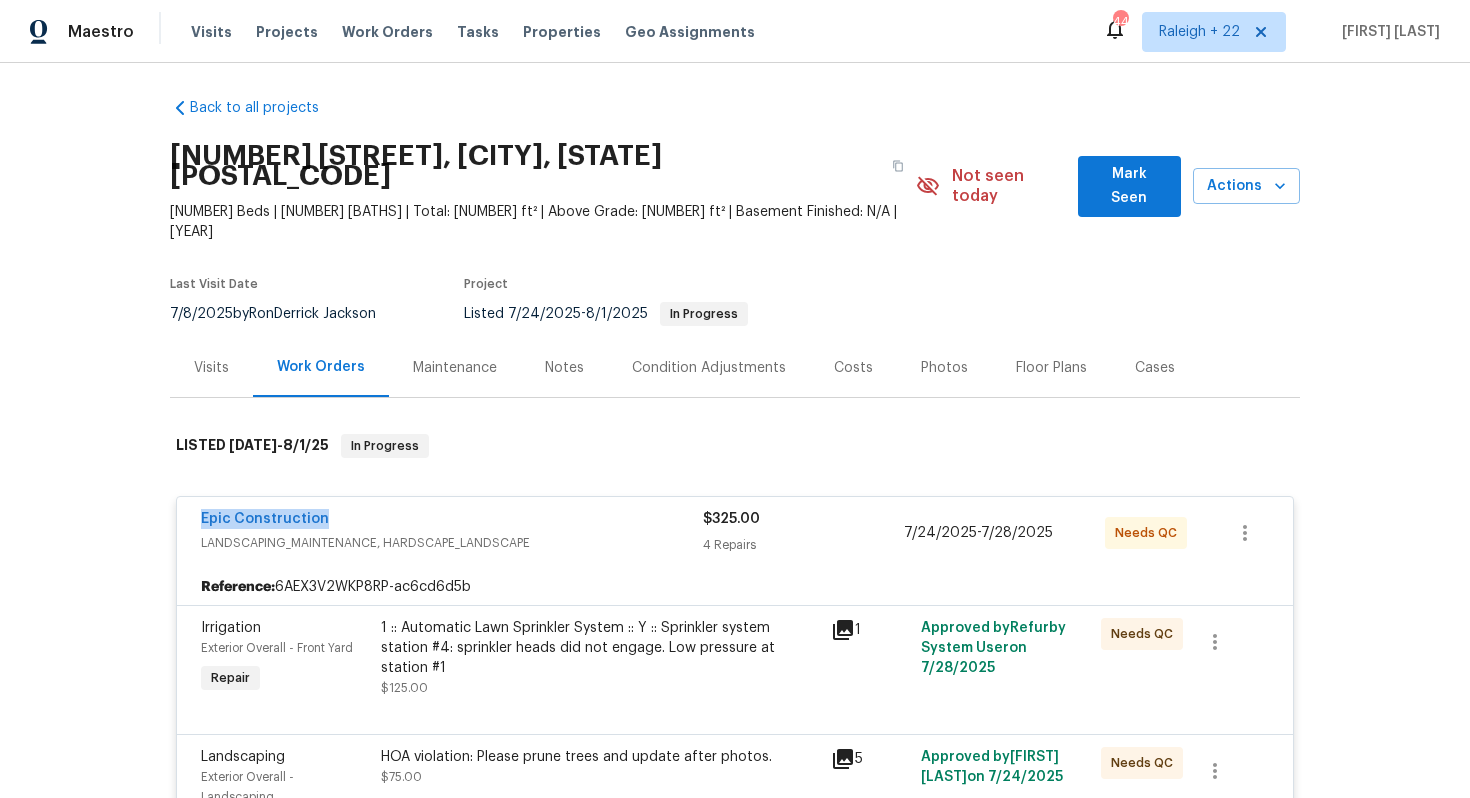 scroll, scrollTop: 6, scrollLeft: 0, axis: vertical 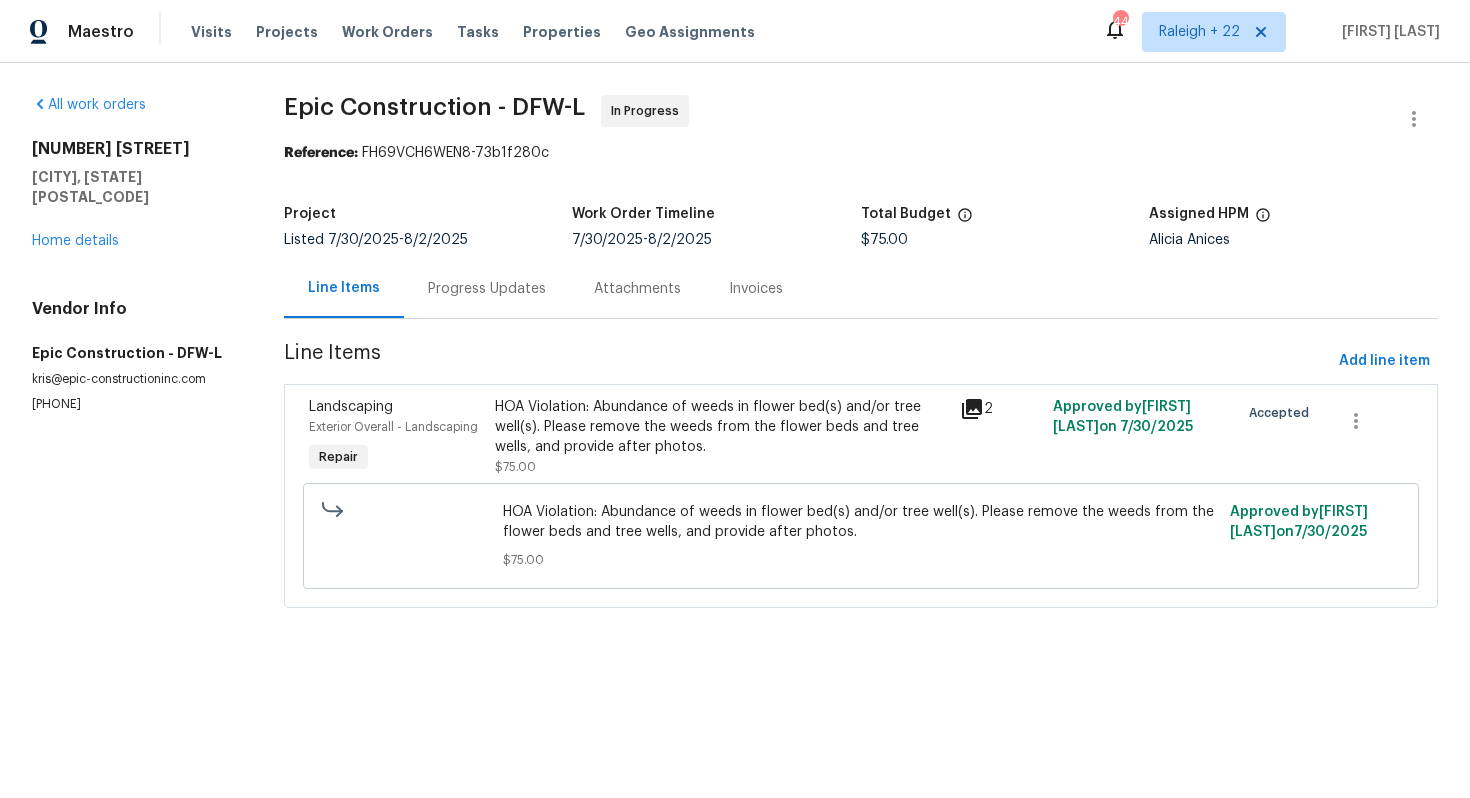 click on "Progress Updates" at bounding box center (487, 289) 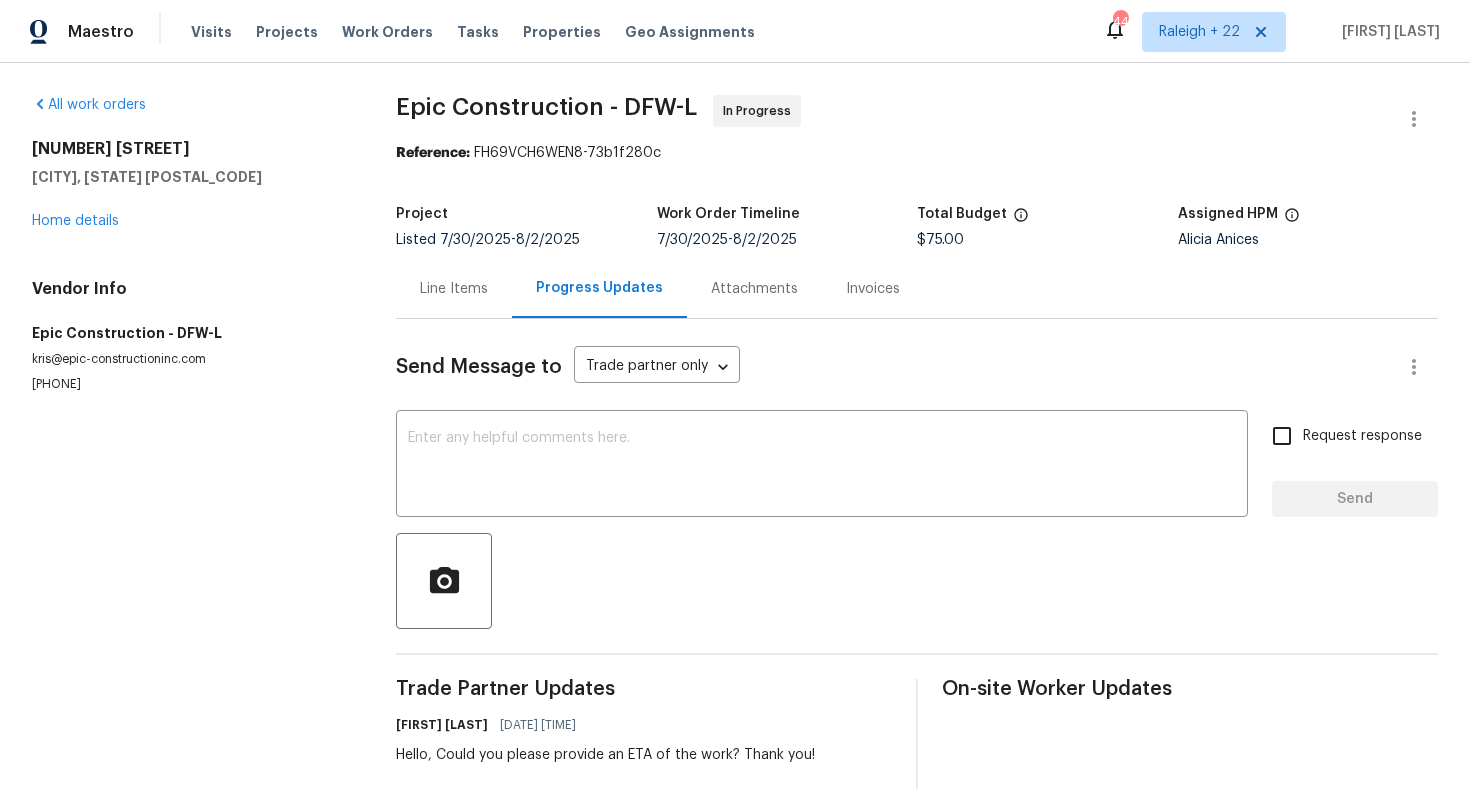 scroll, scrollTop: 24, scrollLeft: 0, axis: vertical 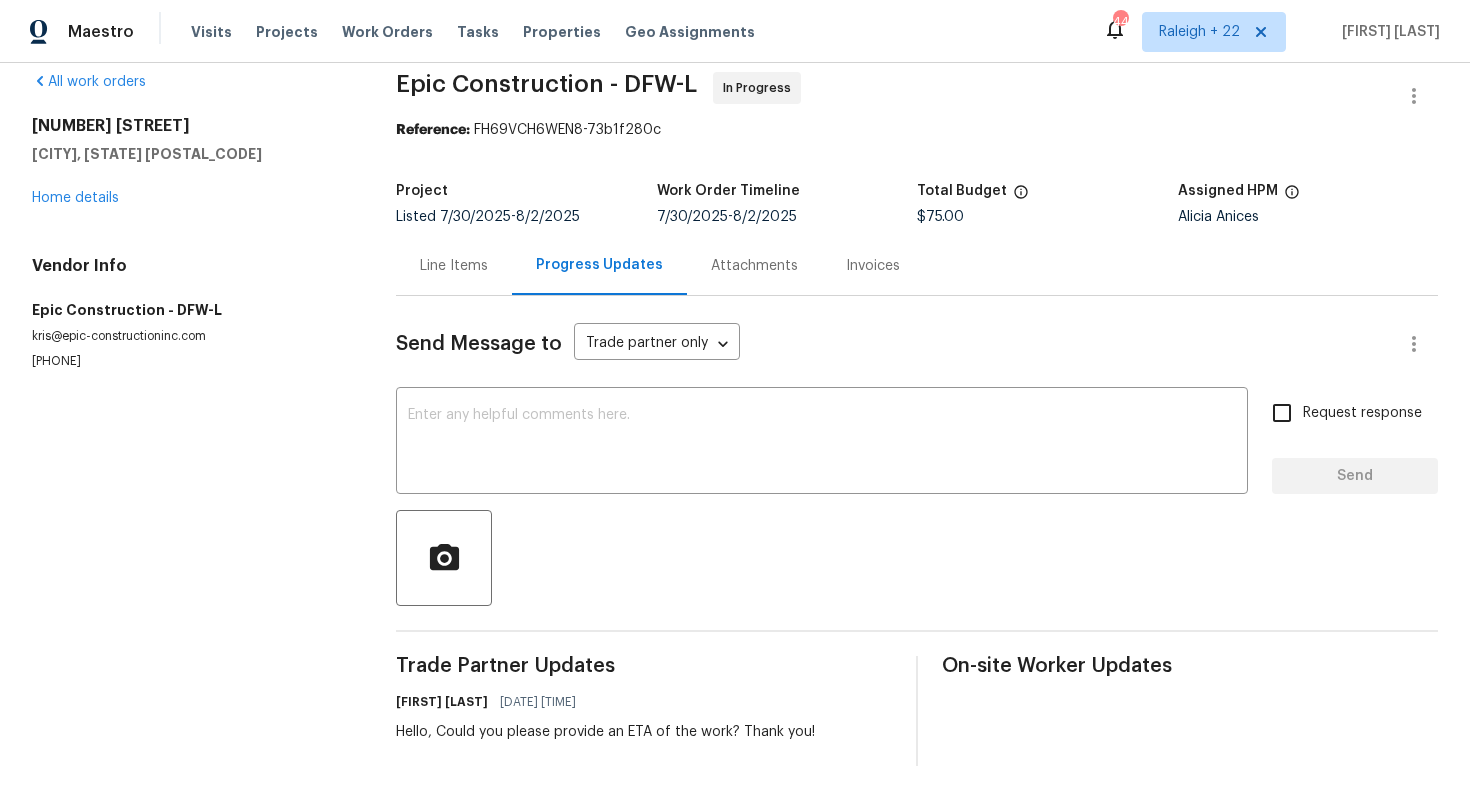 click on "Line Items" at bounding box center (454, 266) 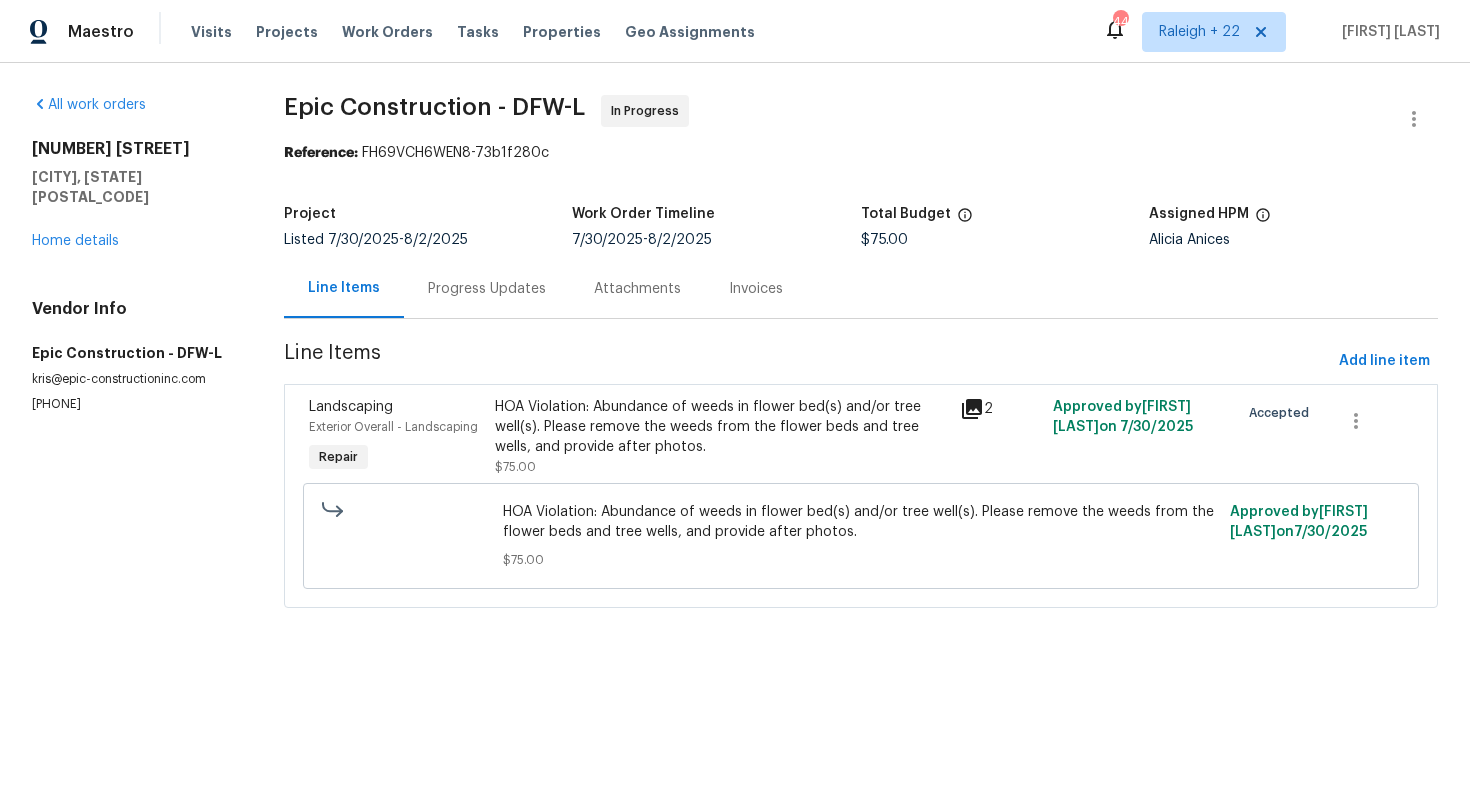scroll, scrollTop: 0, scrollLeft: 0, axis: both 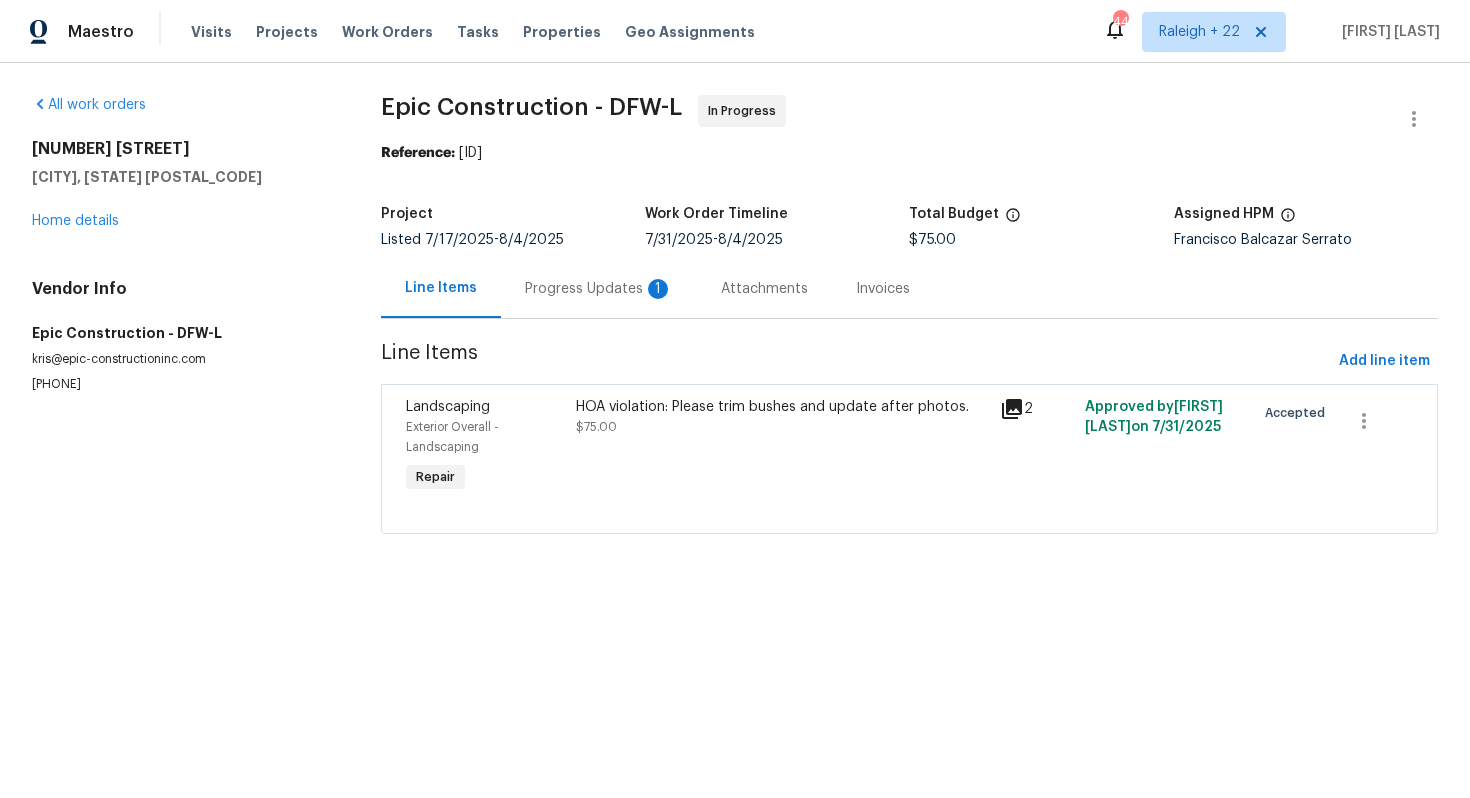 click on "Progress Updates 1" at bounding box center [599, 289] 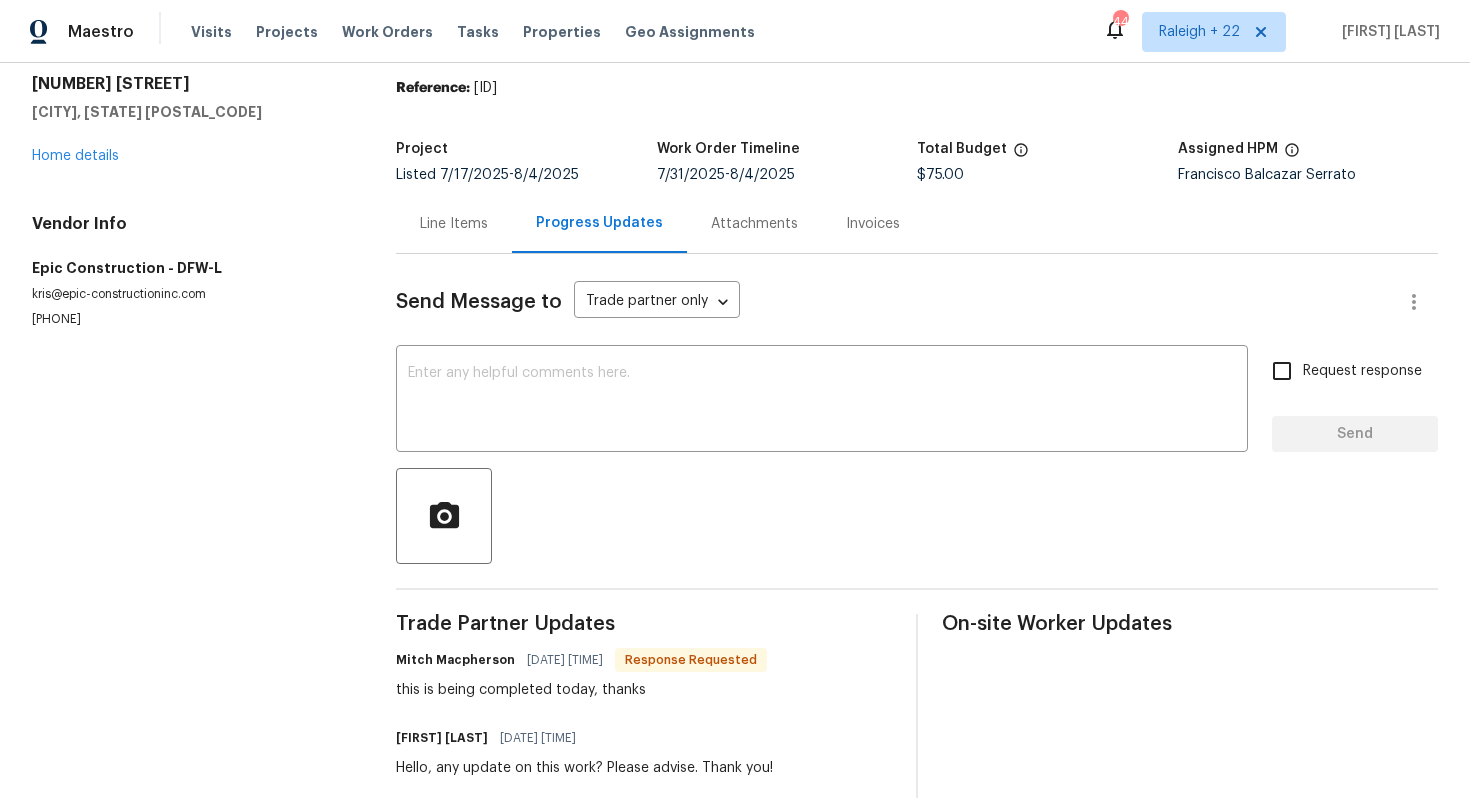 scroll, scrollTop: 71, scrollLeft: 0, axis: vertical 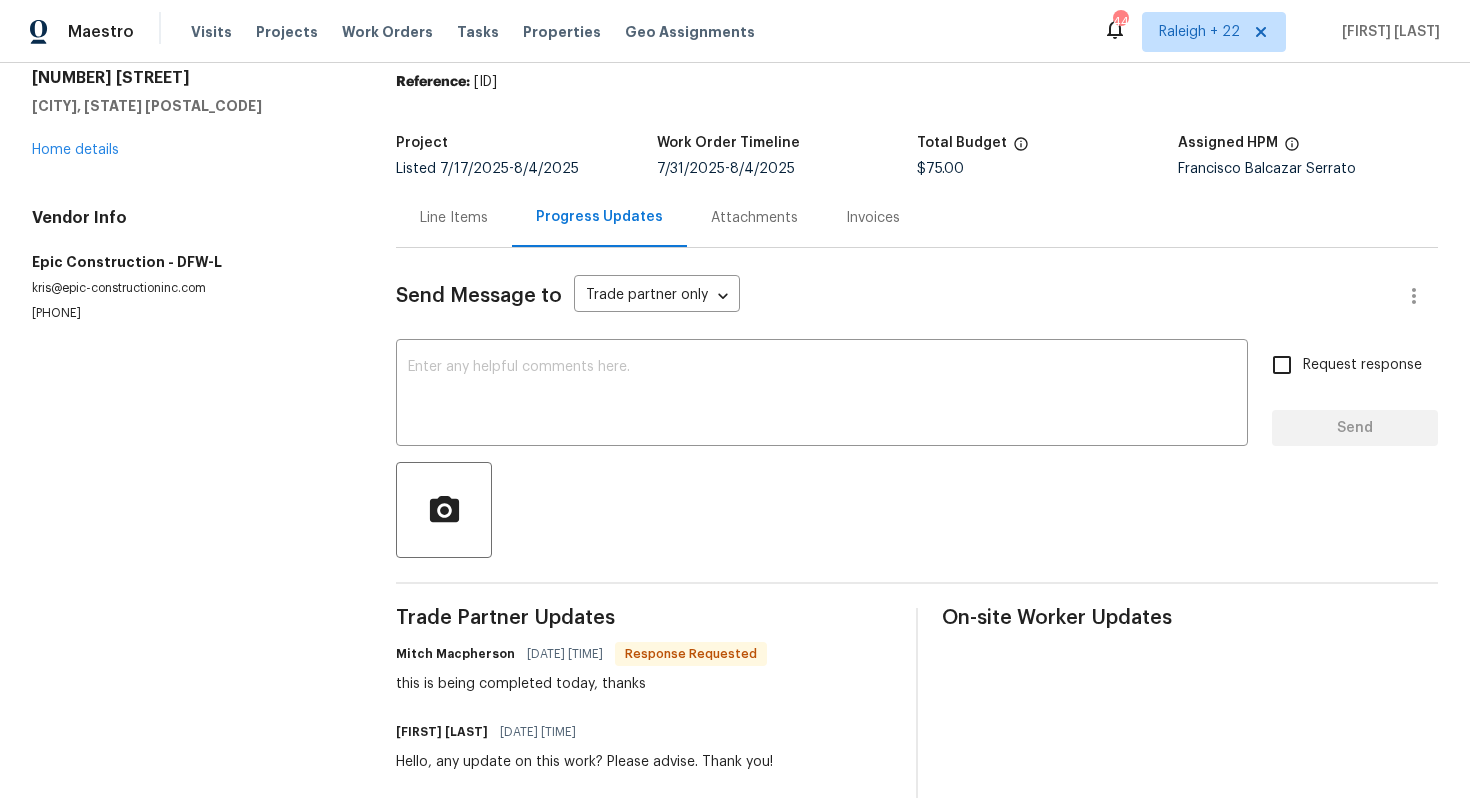 click on "Line Items" at bounding box center (454, 218) 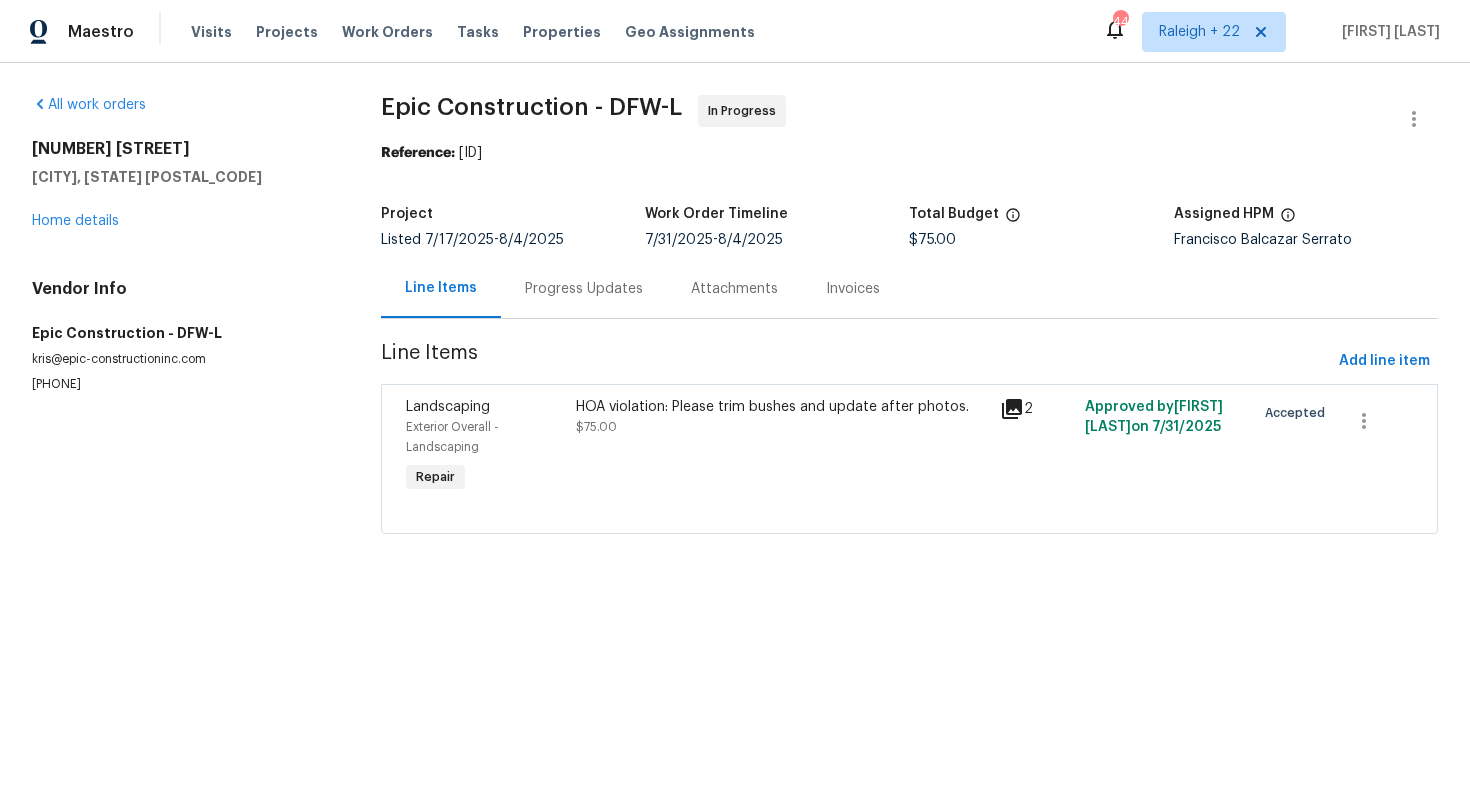 click on "HOA violation: Please trim bushes and update after photos." at bounding box center (782, 407) 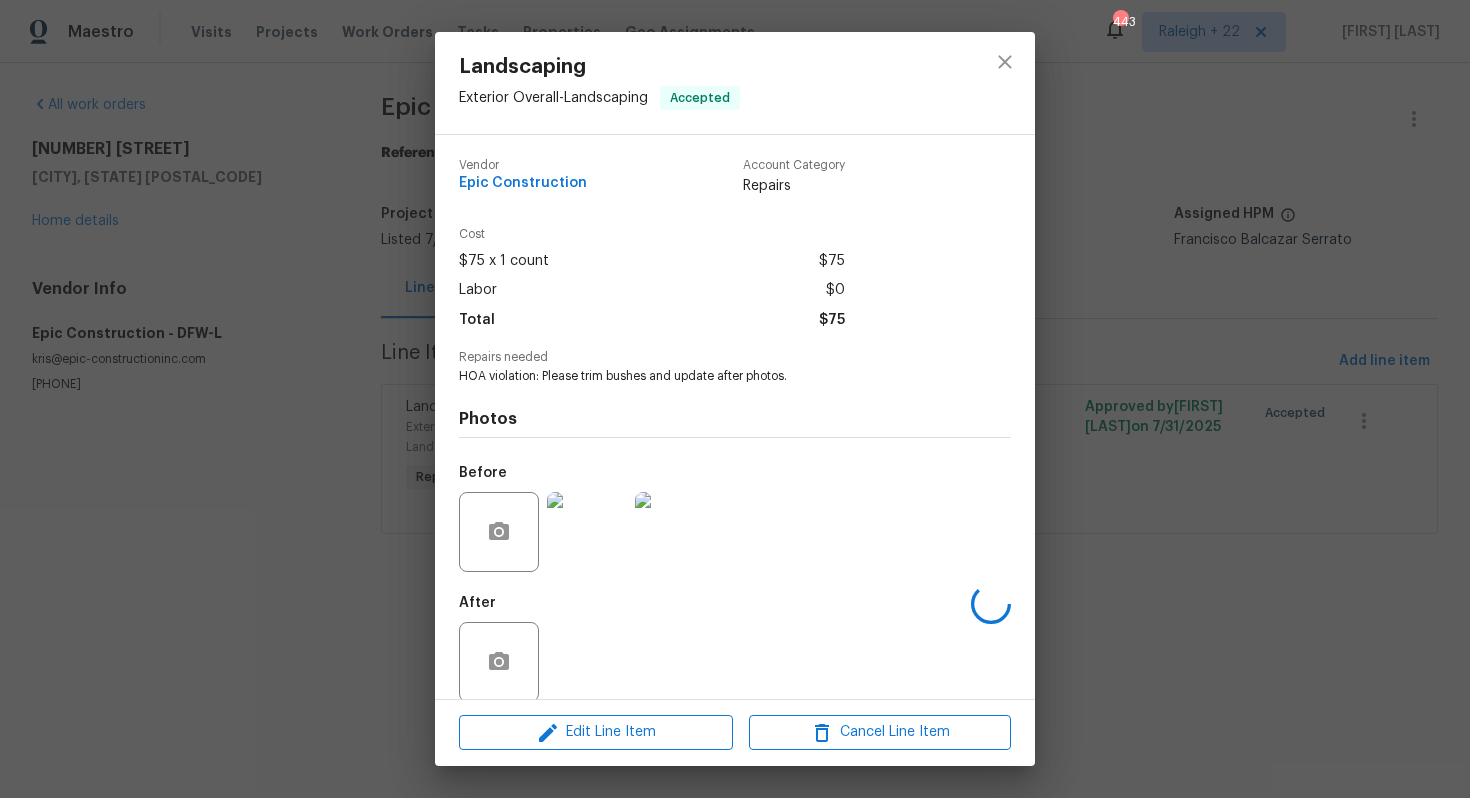 scroll, scrollTop: 23, scrollLeft: 0, axis: vertical 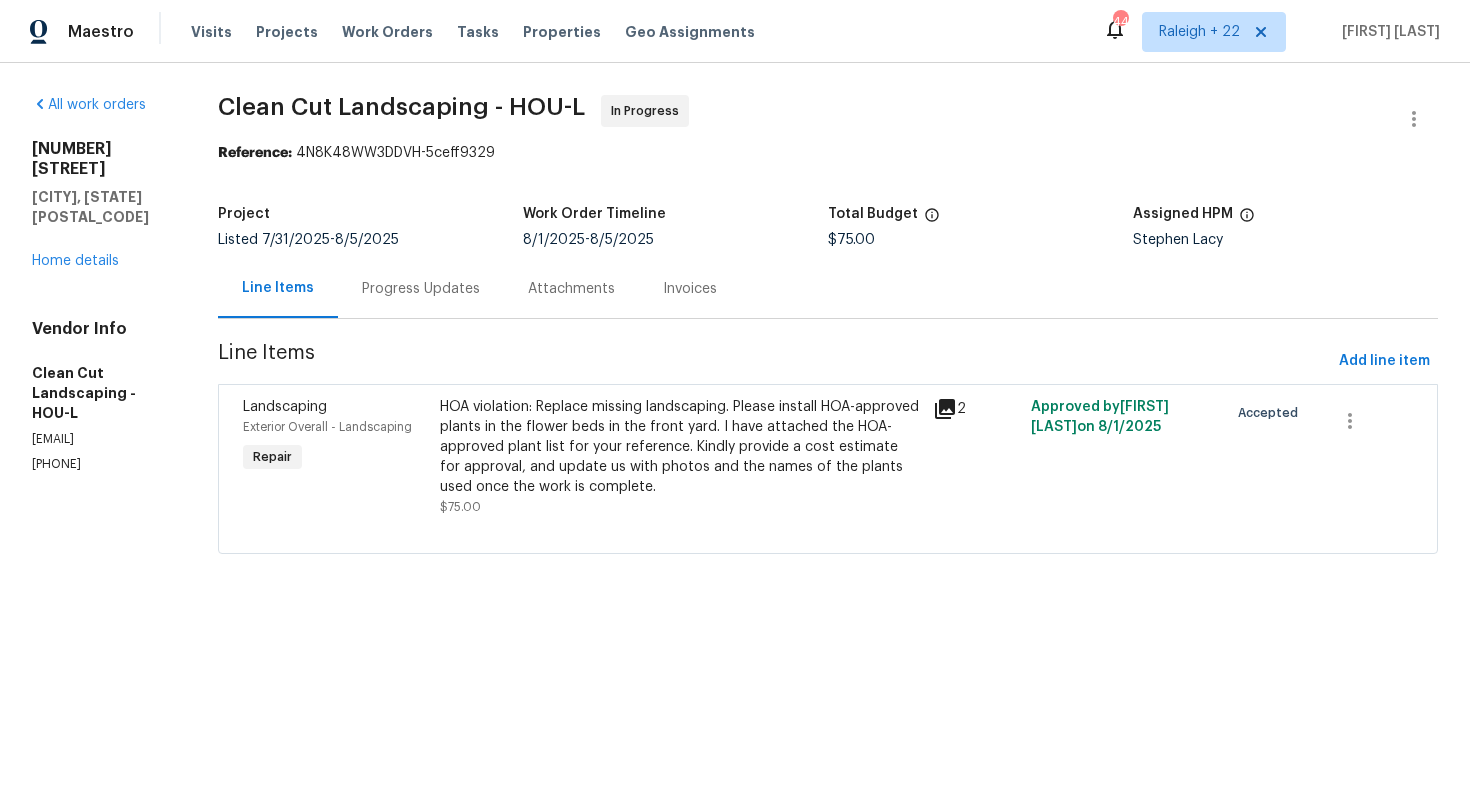 click on "Progress Updates" at bounding box center [421, 289] 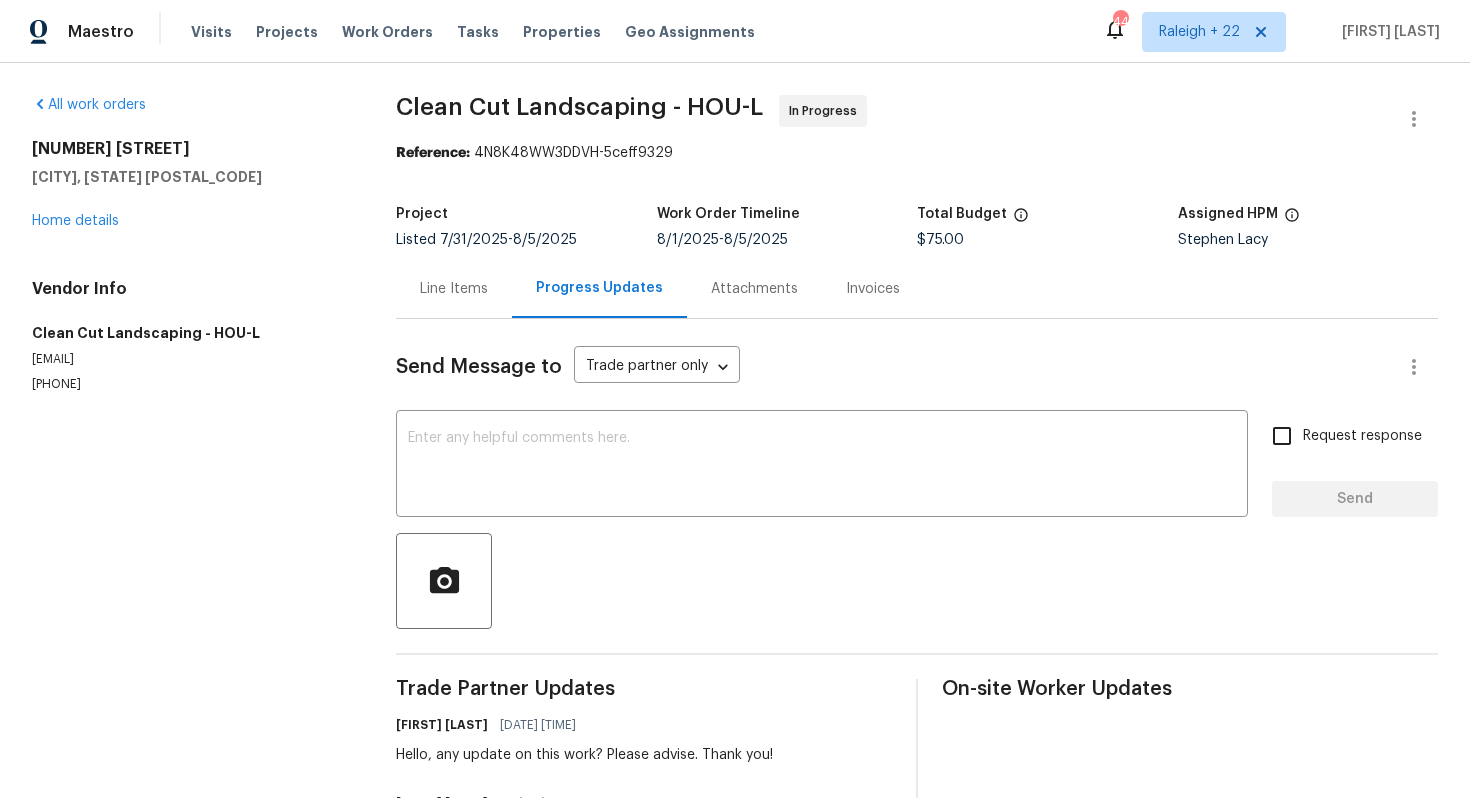 click on "All work orders [NUMBER] [STREET] [CITY], [STATE] [POSTAL_CODE] Home details Vendor Info Clean Cut Landscaping - HOU-L [EMAIL] [PHONE]" at bounding box center [190, 491] 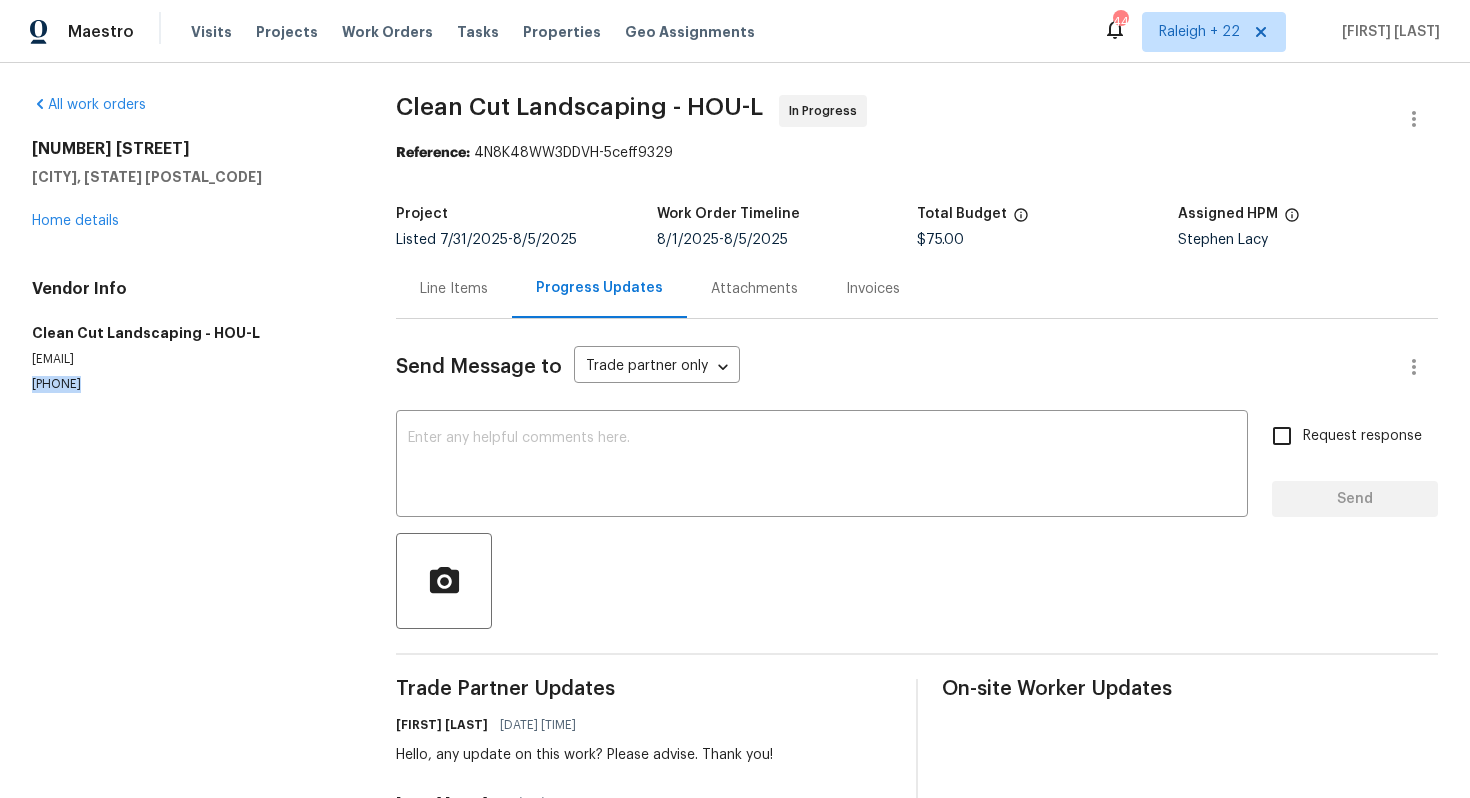 click on "[PHONE]" at bounding box center (190, 384) 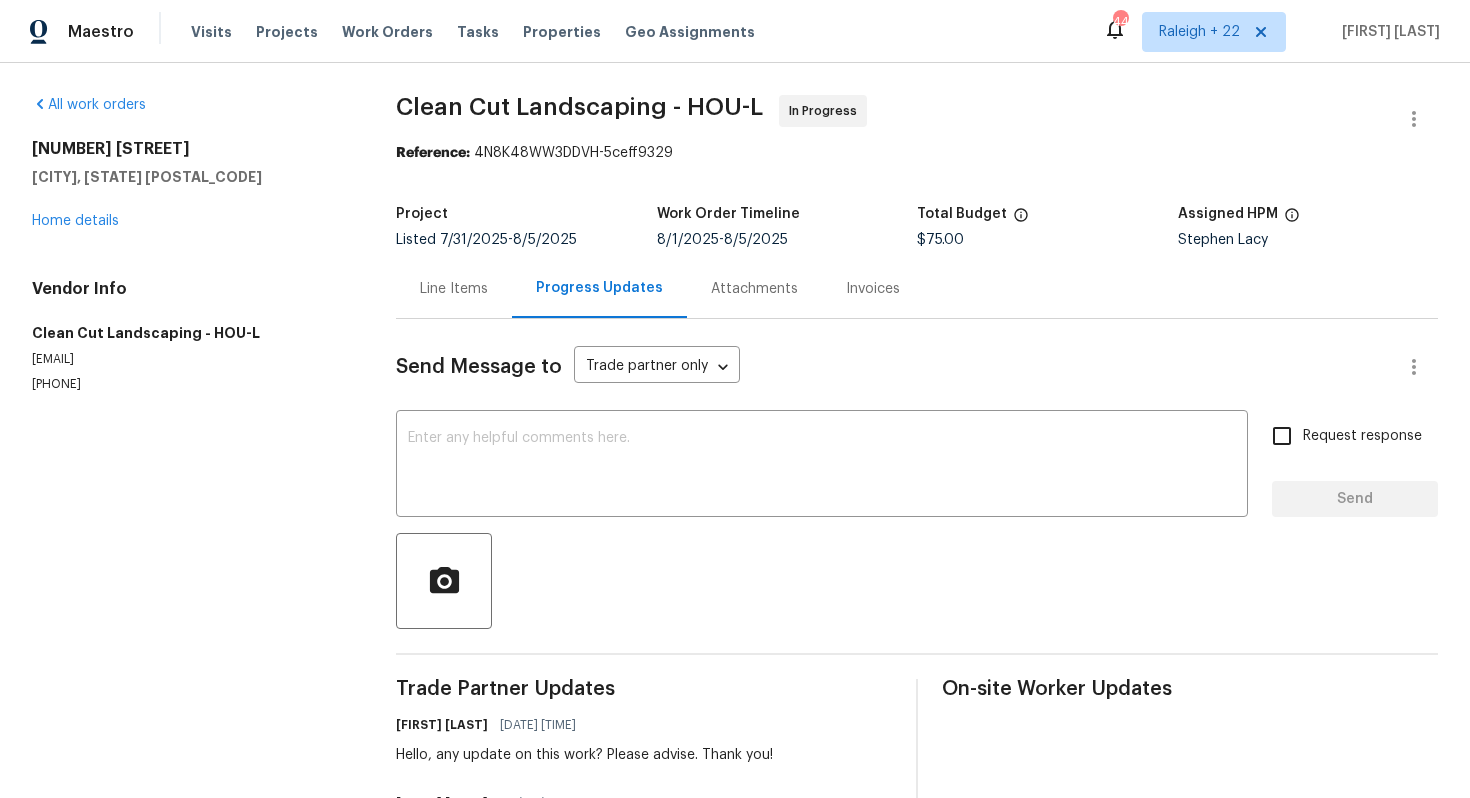 click on "Line Items" at bounding box center [454, 289] 